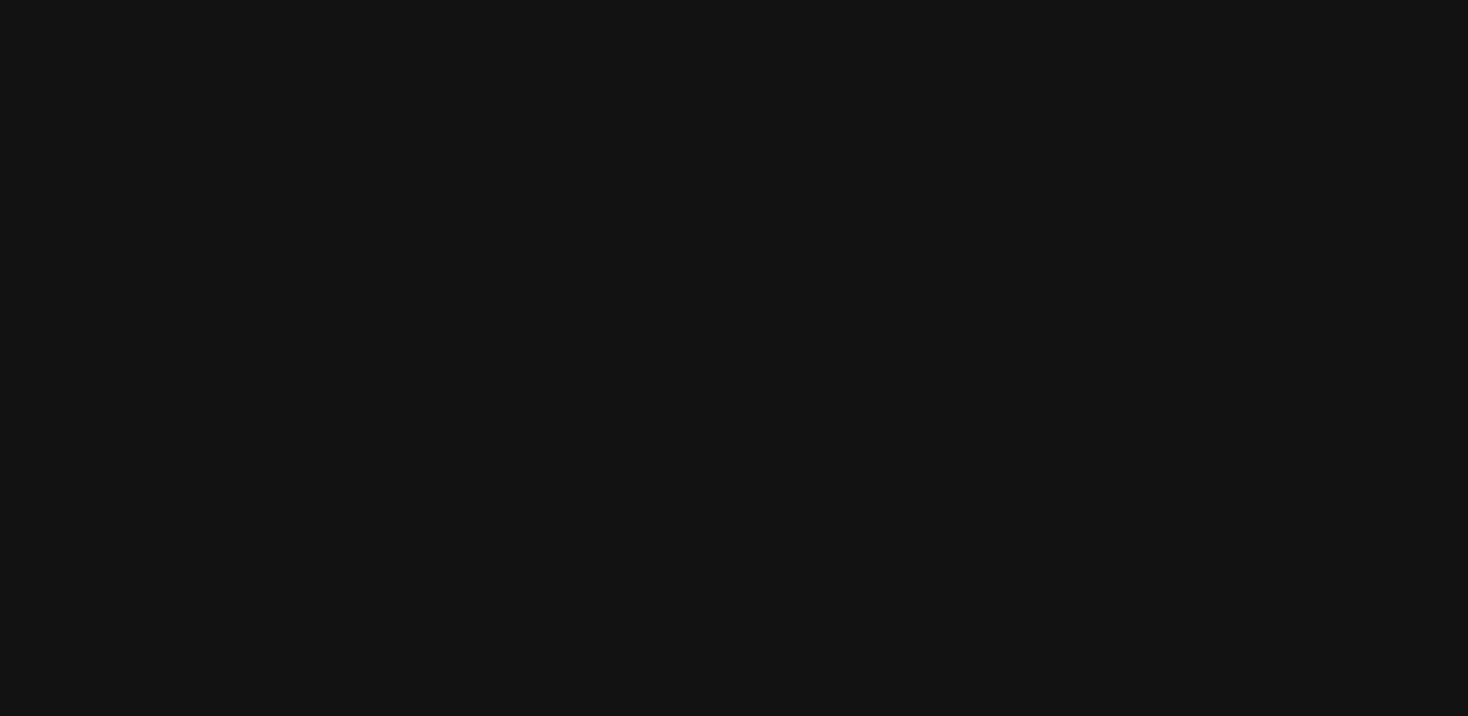 scroll, scrollTop: 0, scrollLeft: 0, axis: both 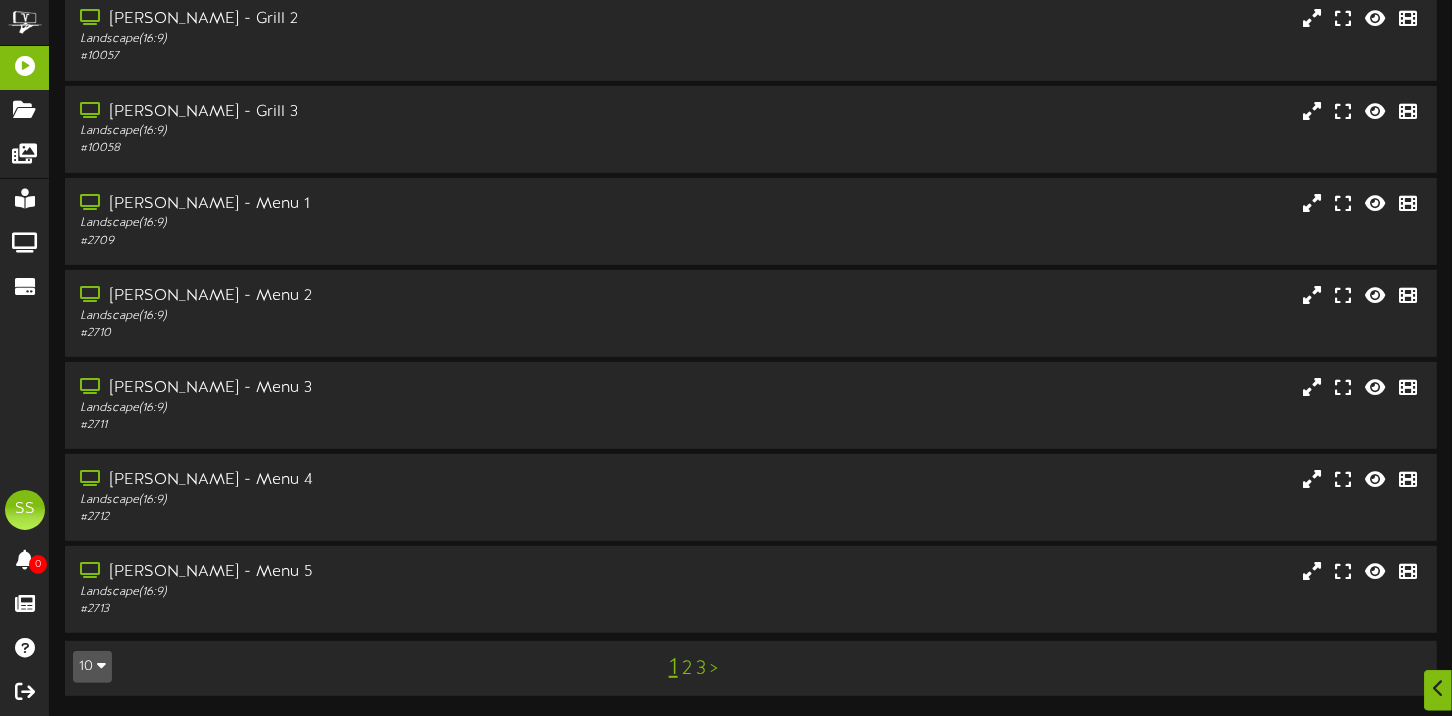 click on "10" at bounding box center (92, 667) 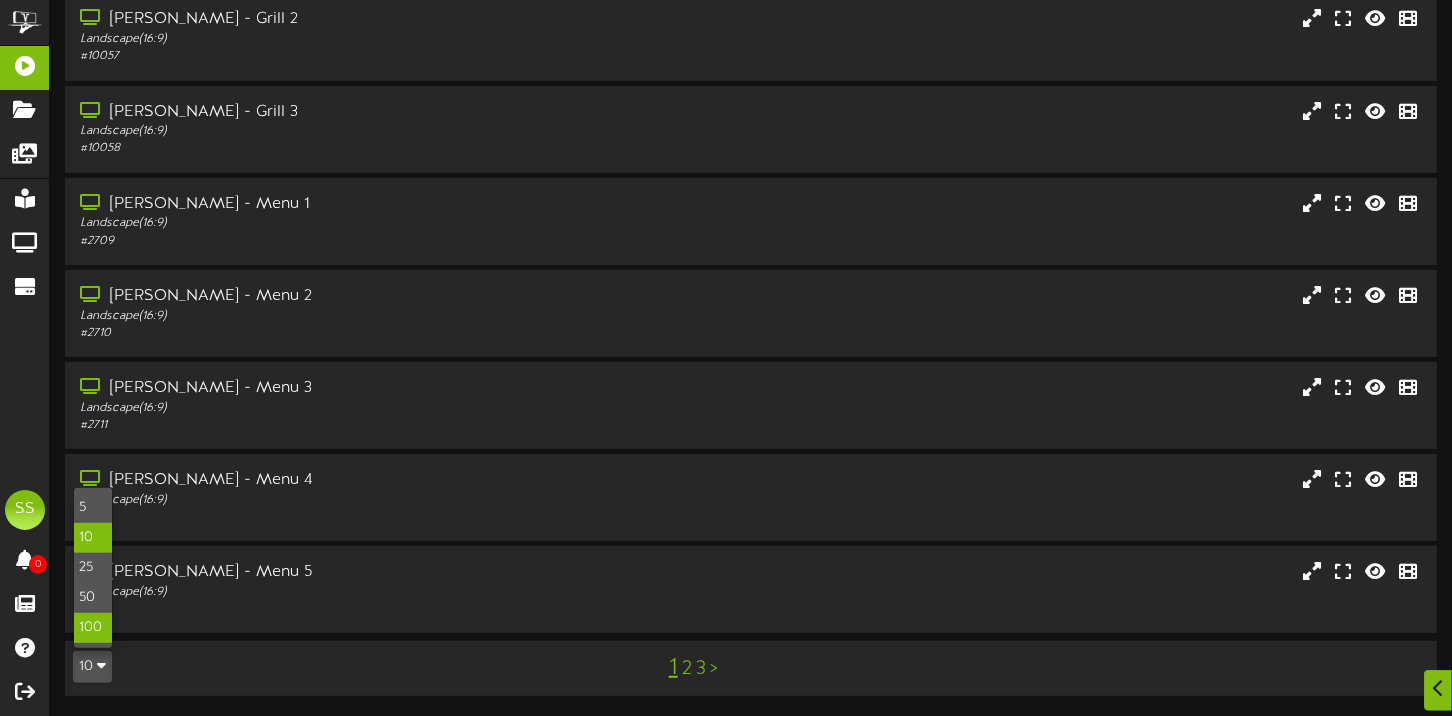 click on "100" at bounding box center (93, 628) 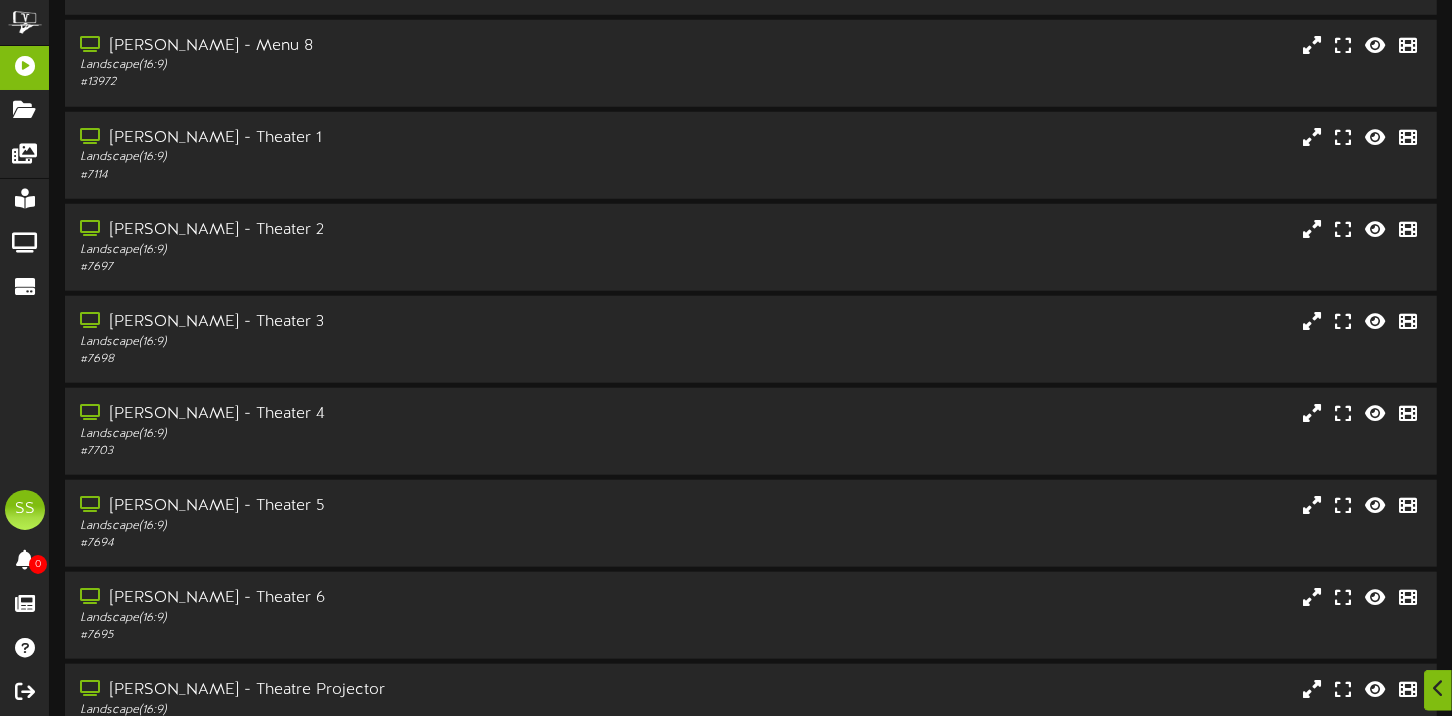 scroll, scrollTop: 1200, scrollLeft: 0, axis: vertical 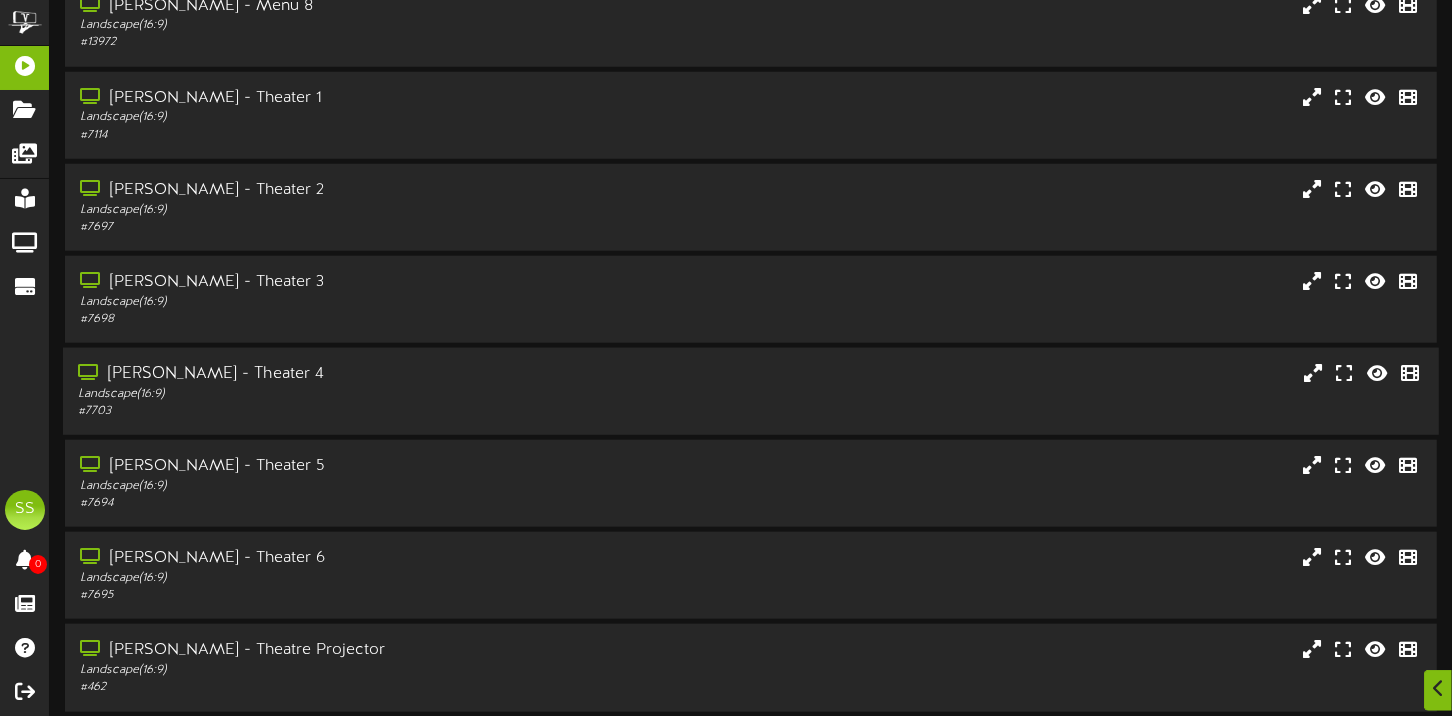 click on "Landscape  ( 16:9 )" at bounding box center (349, 394) 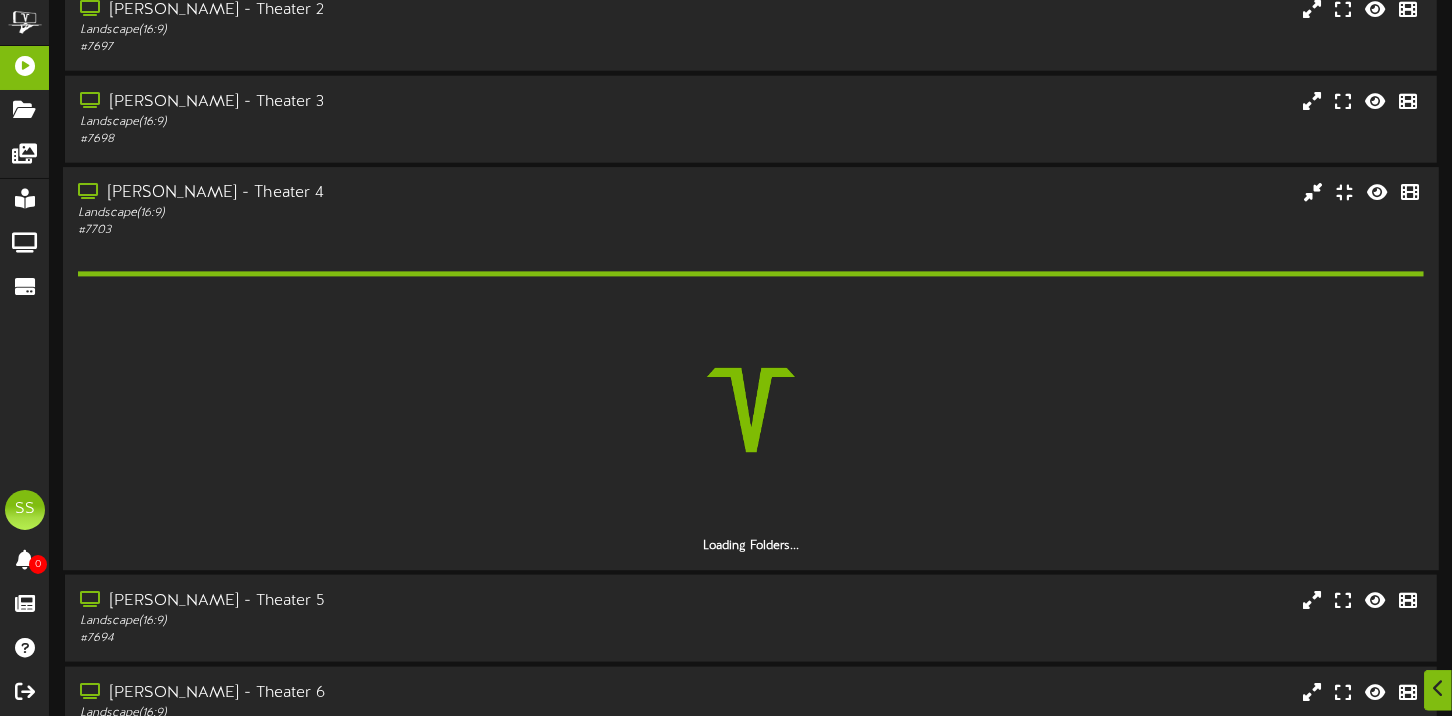 scroll, scrollTop: 1499, scrollLeft: 0, axis: vertical 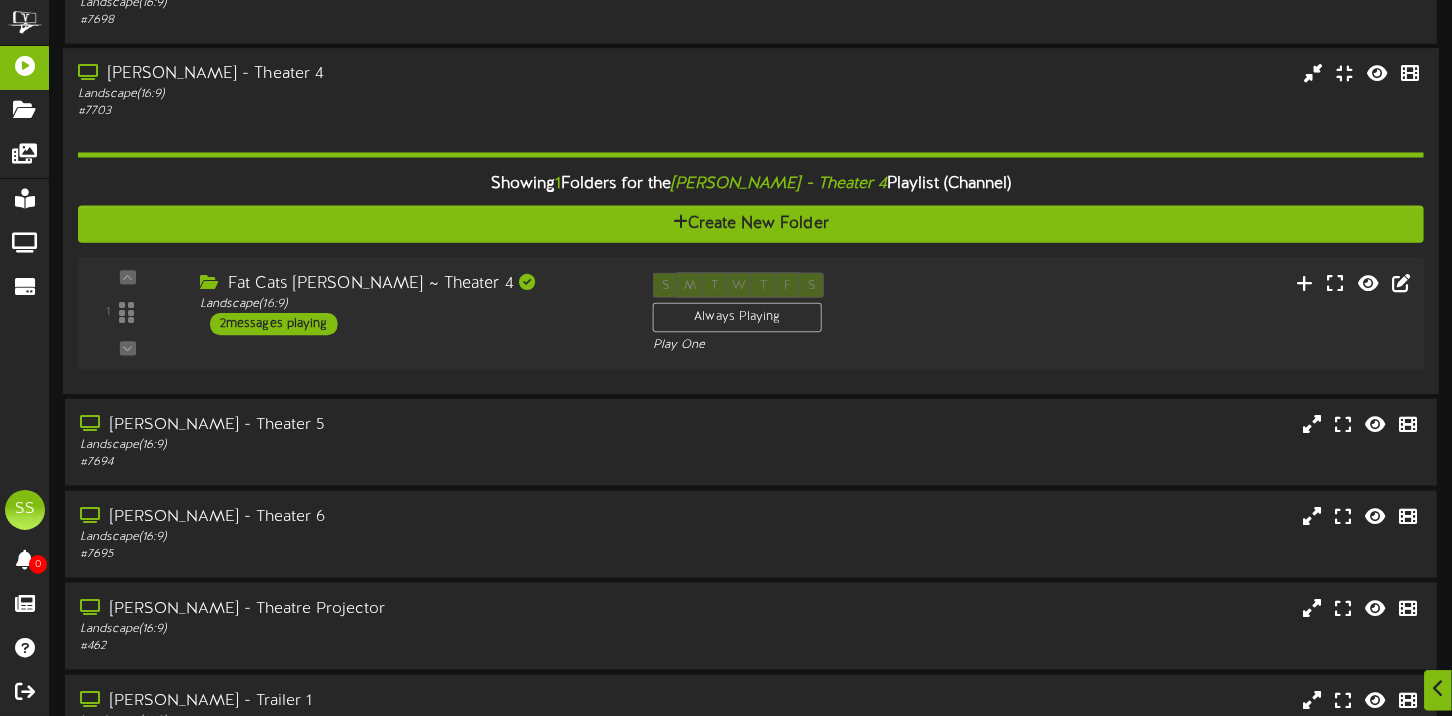 click on "Landscape  ( 16:9 )" at bounding box center [411, 304] 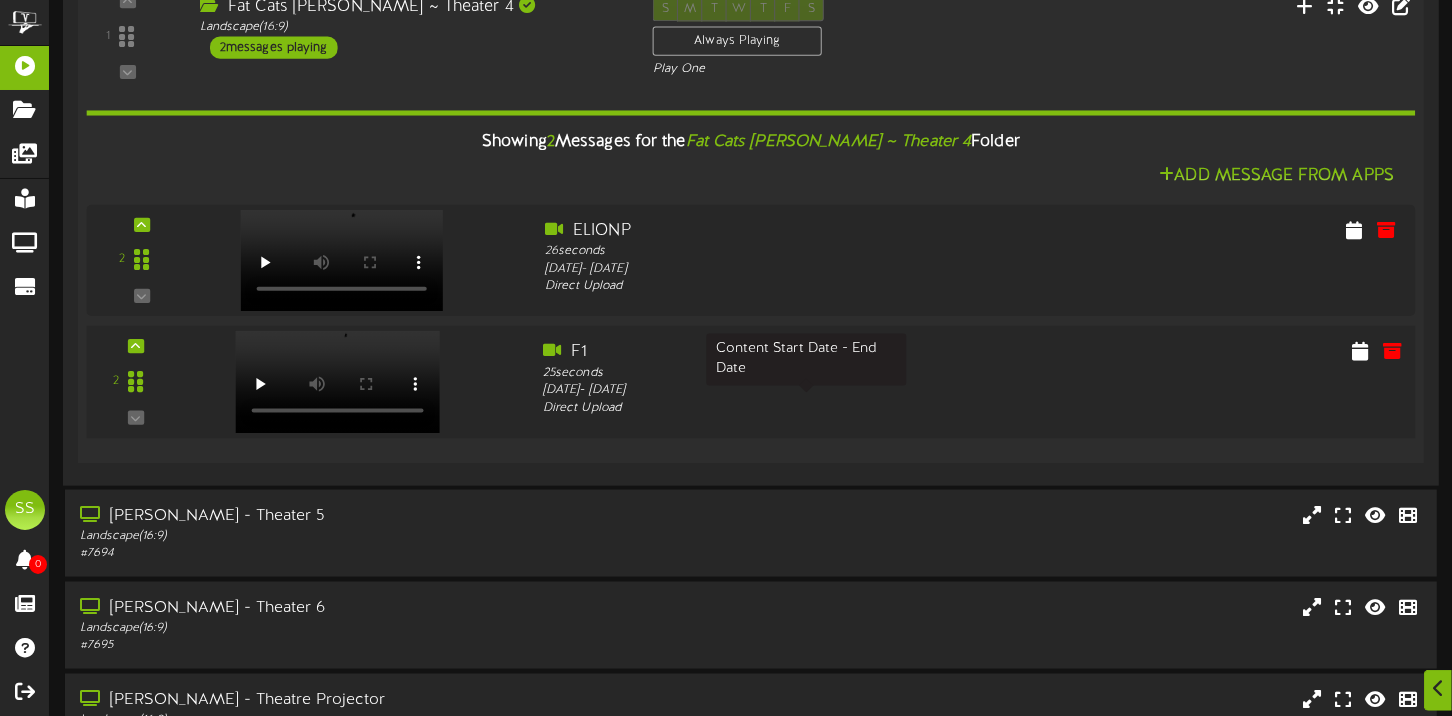 scroll, scrollTop: 1800, scrollLeft: 0, axis: vertical 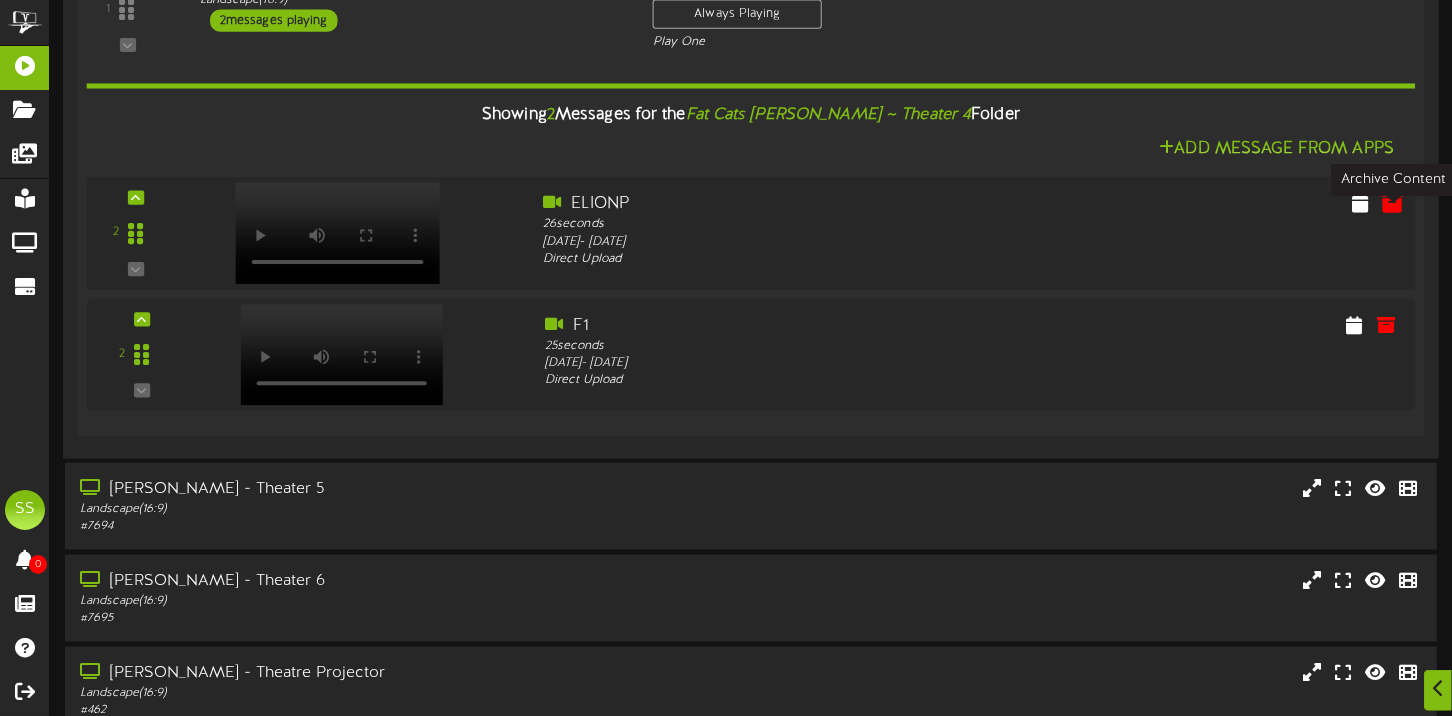 click at bounding box center [1392, 202] 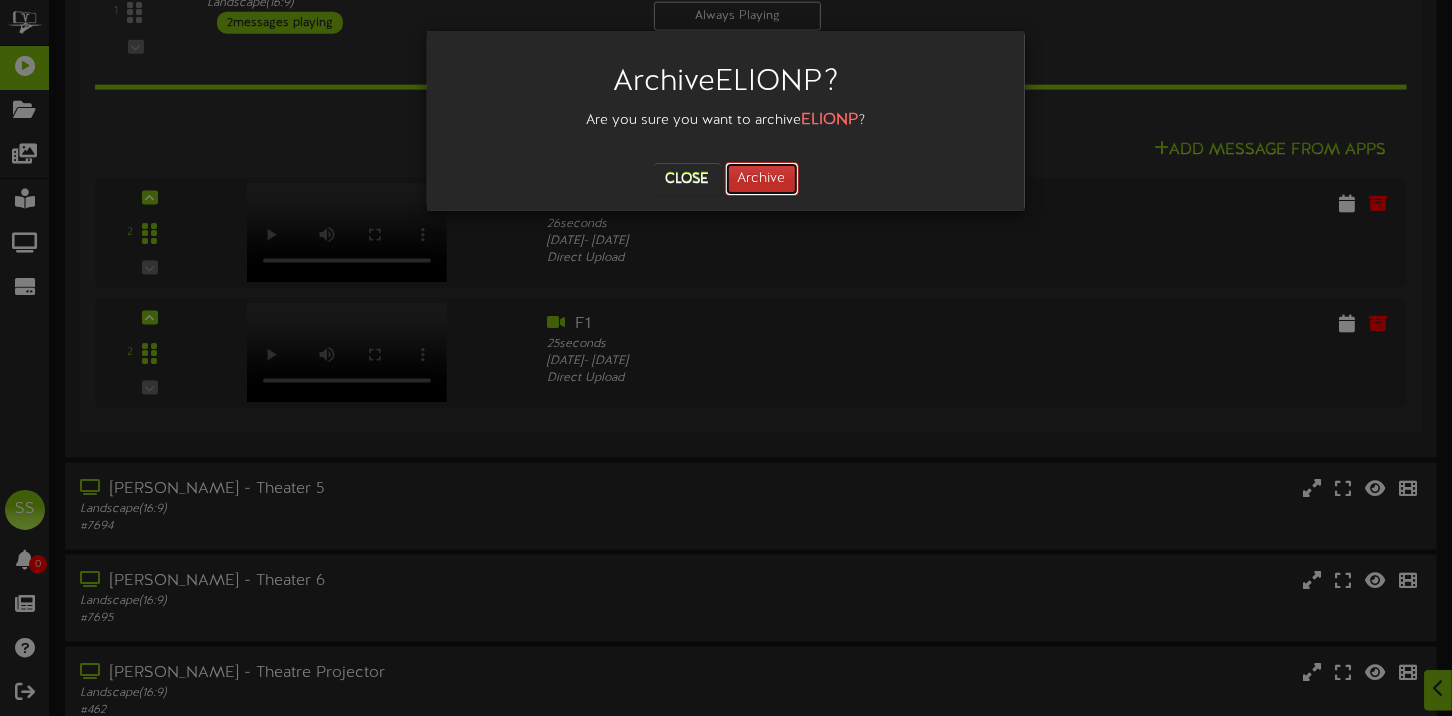 click on "Archive" at bounding box center (762, 179) 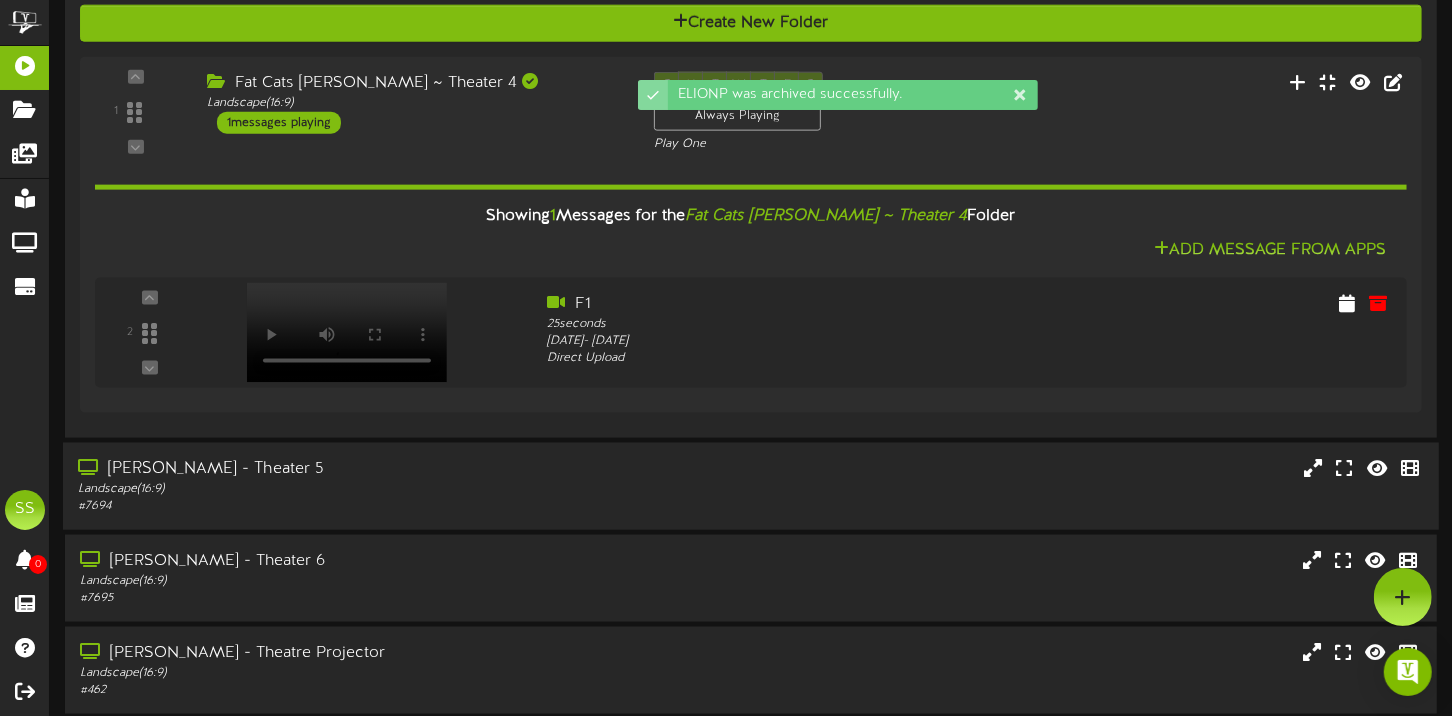 click on "Landscape  ( 16:9 )" at bounding box center [349, 489] 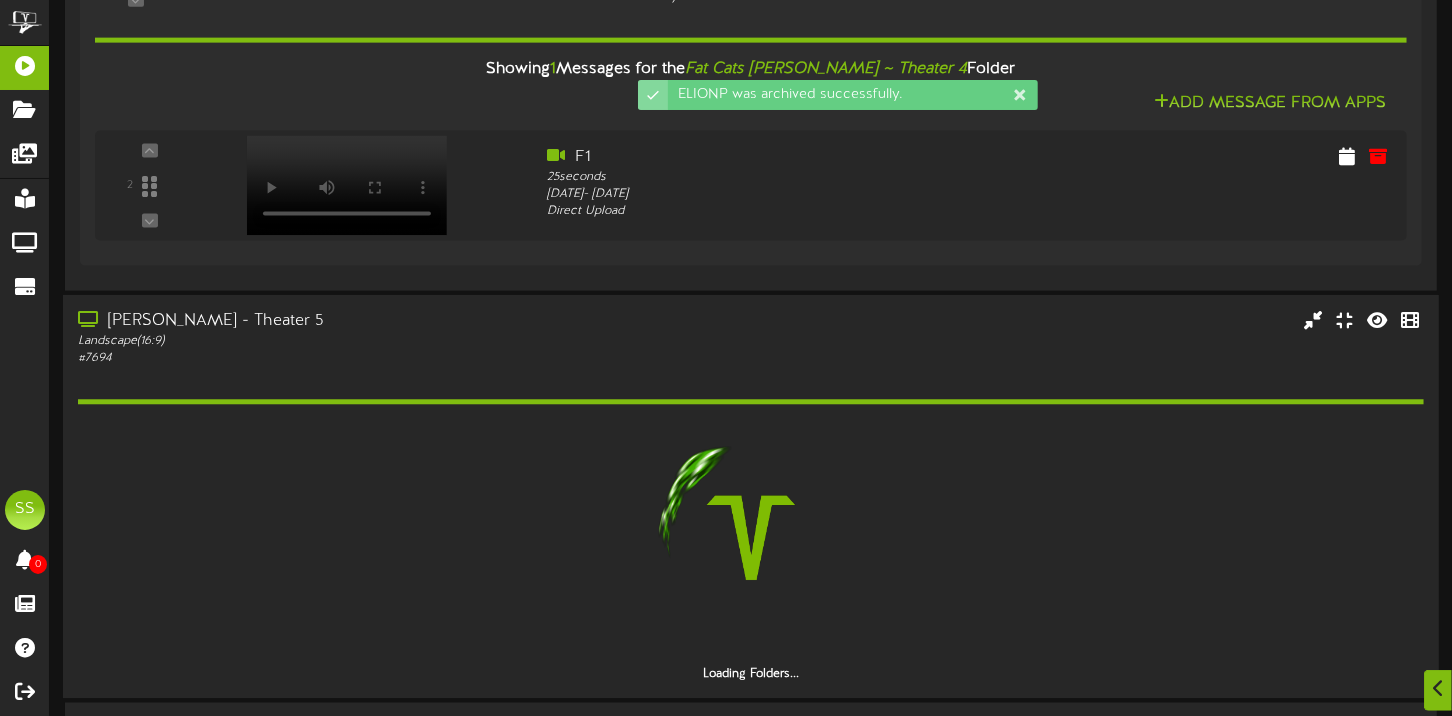 scroll, scrollTop: 1999, scrollLeft: 0, axis: vertical 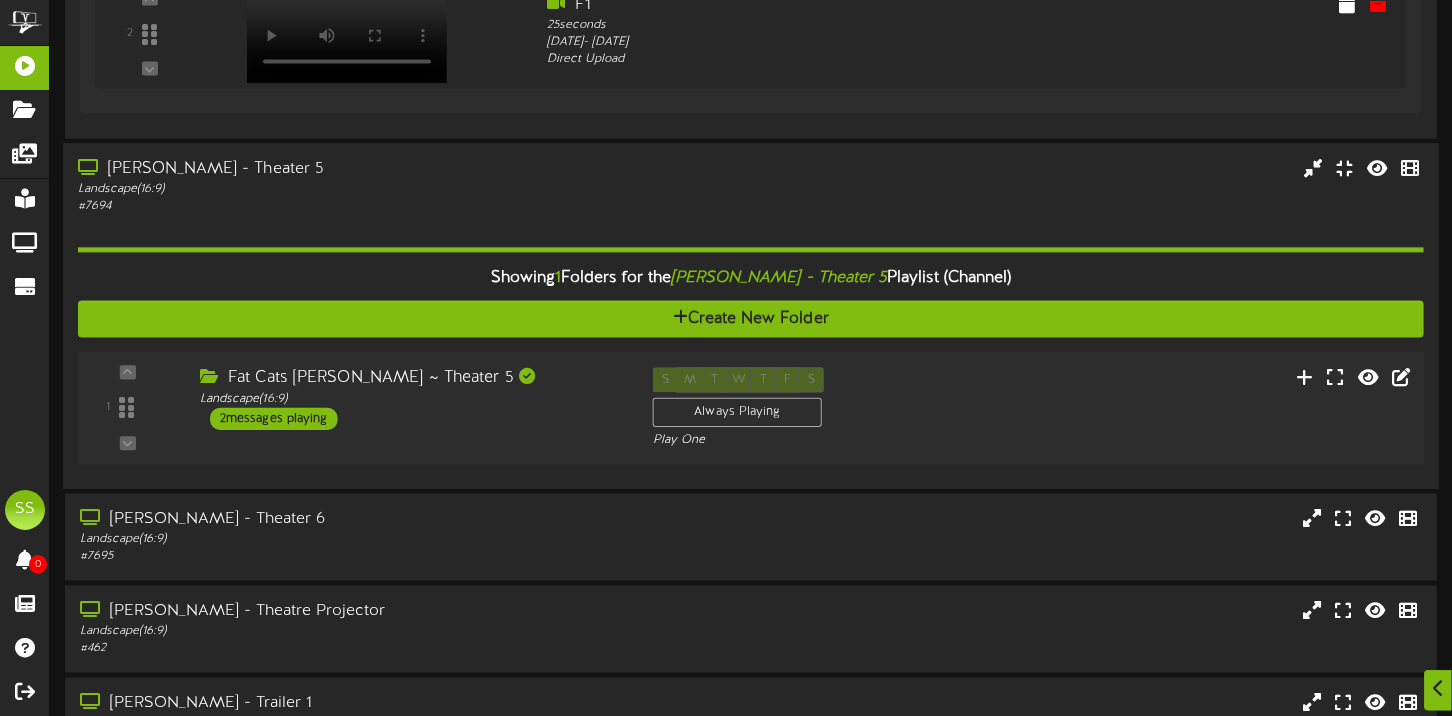 click on "1
( 16:9" at bounding box center [750, 408] 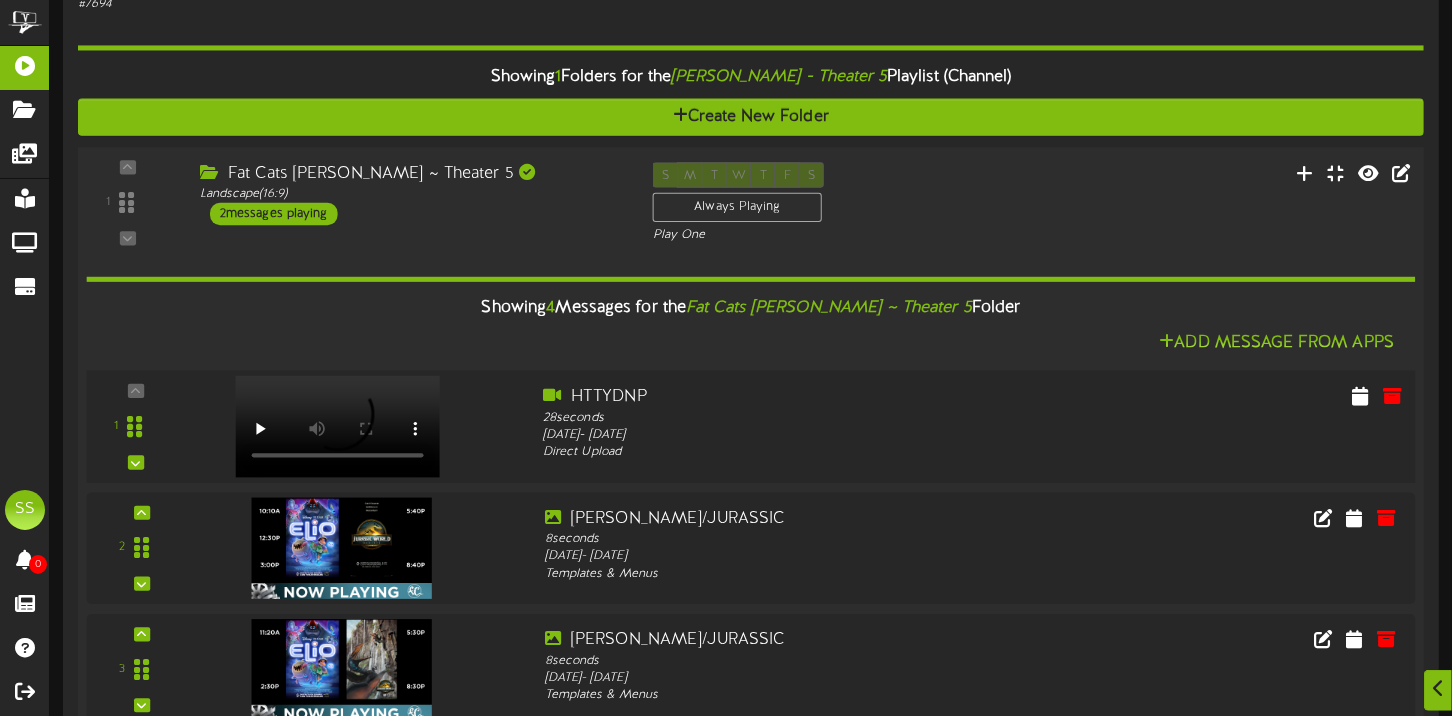 scroll, scrollTop: 2300, scrollLeft: 0, axis: vertical 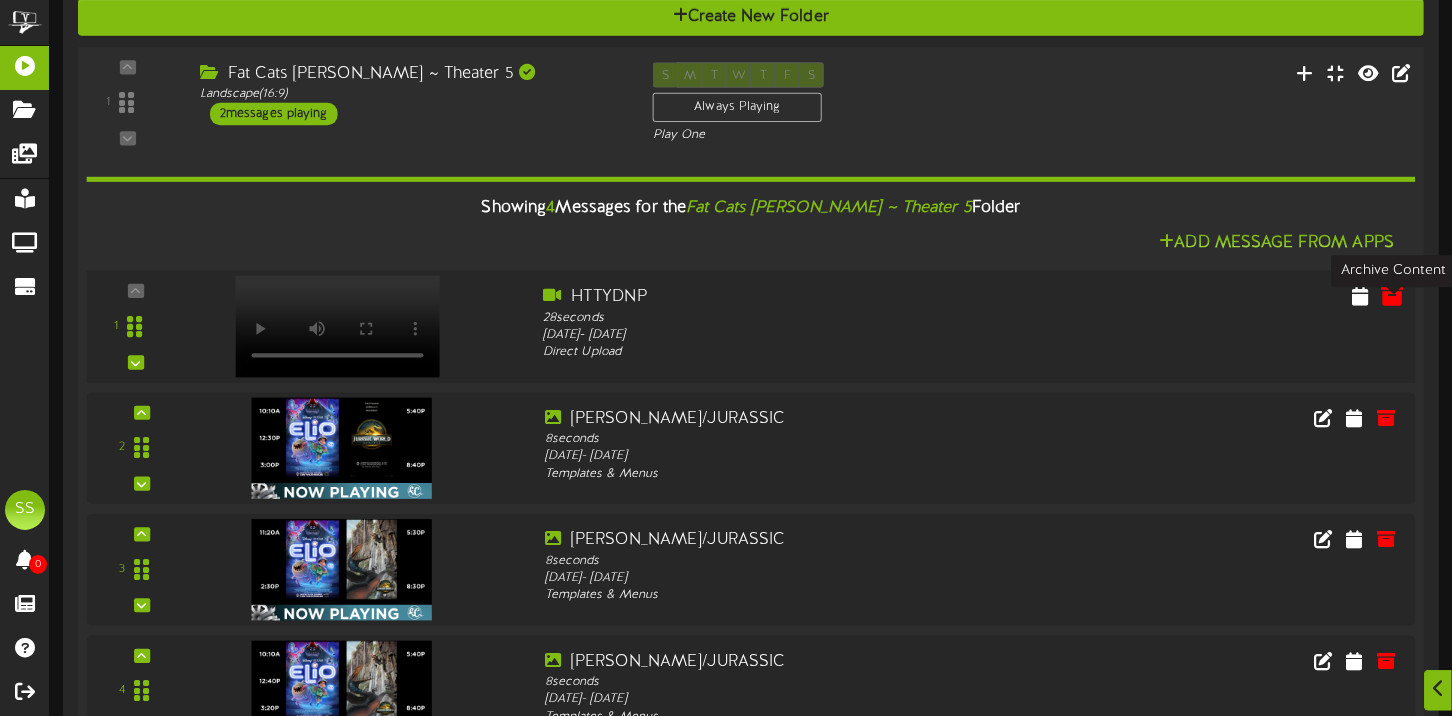 click at bounding box center (1392, 295) 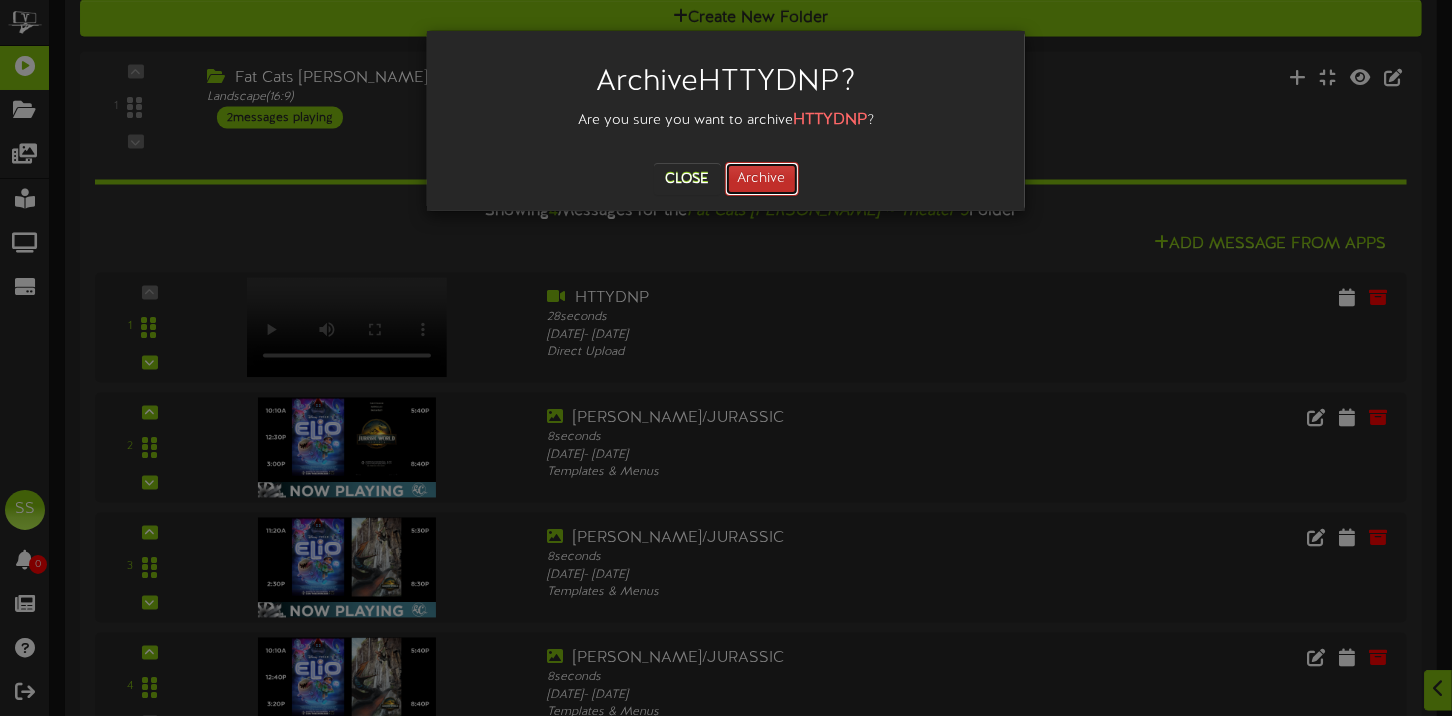 click on "Archive" at bounding box center [762, 179] 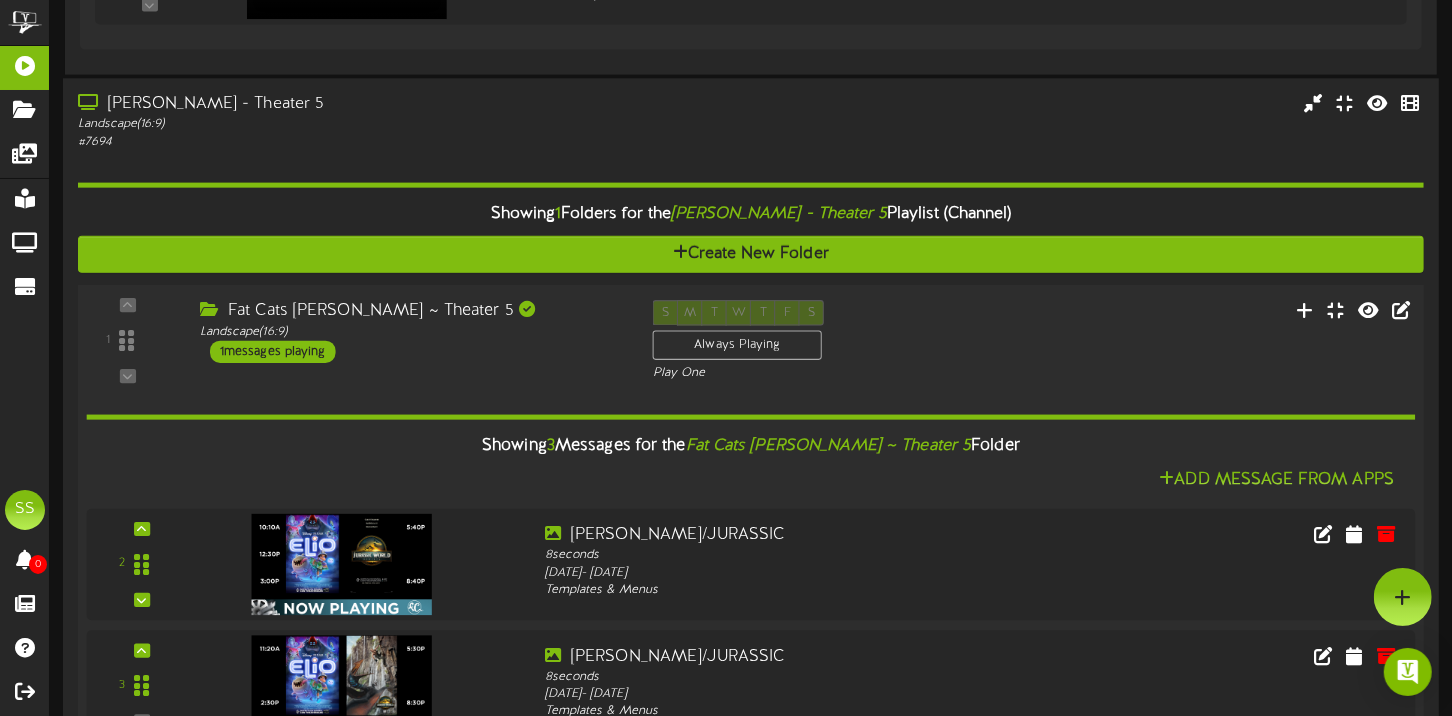 scroll, scrollTop: 1999, scrollLeft: 0, axis: vertical 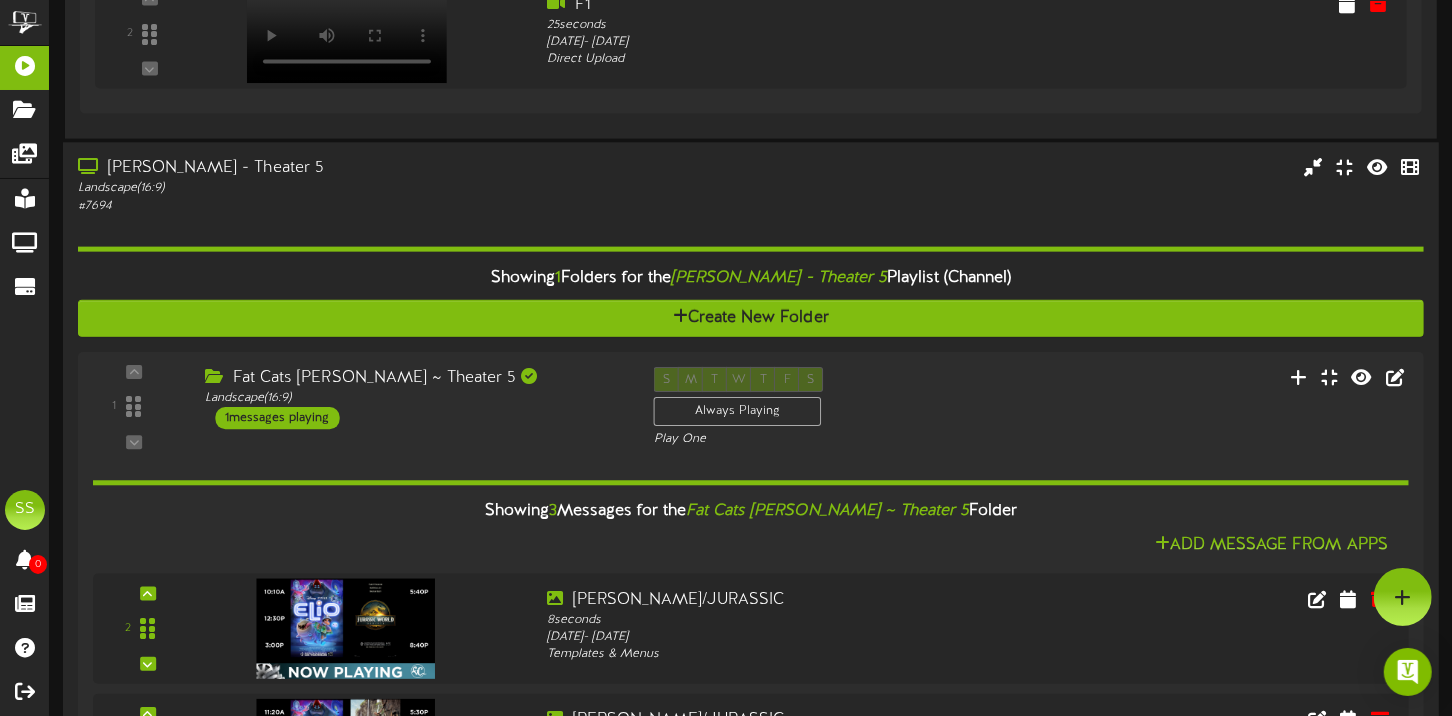 click on "# 7694" at bounding box center [349, 206] 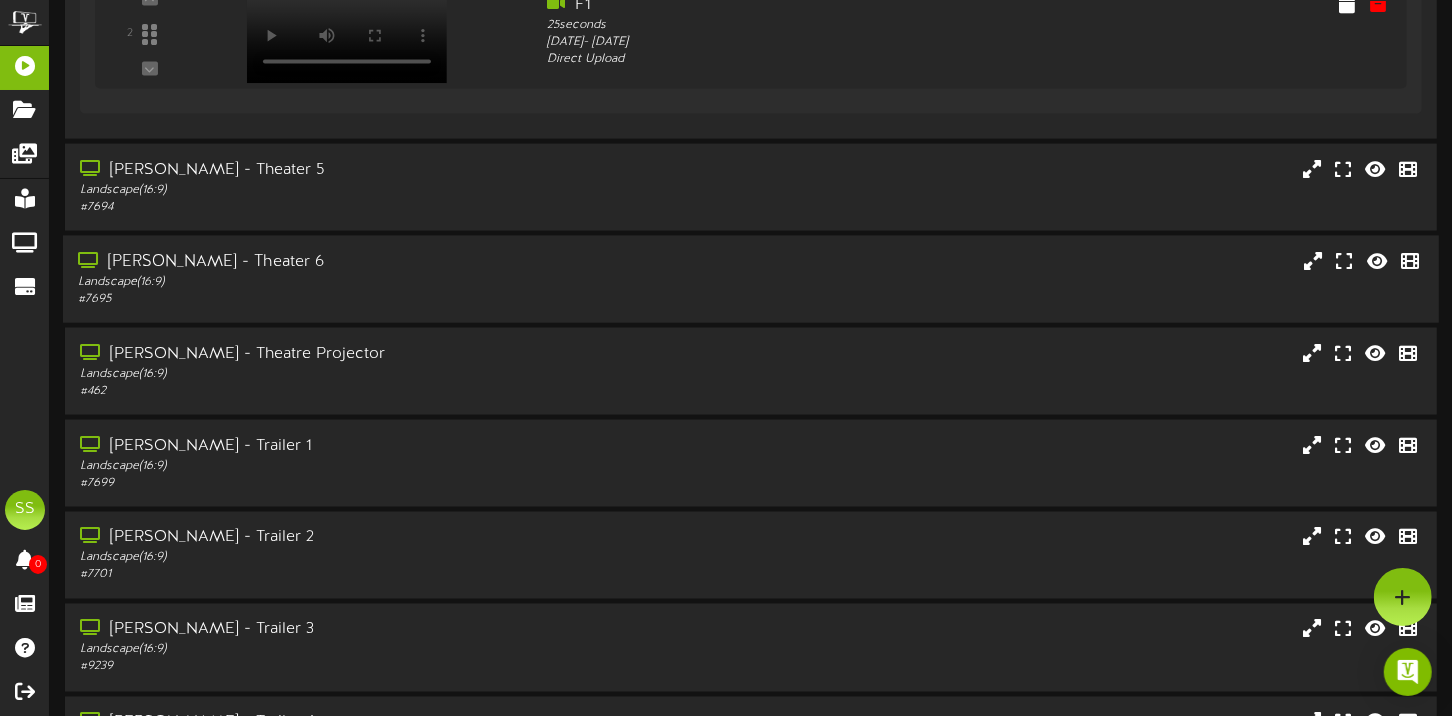 click on "Landscape  ( 16:9 )" at bounding box center (349, 282) 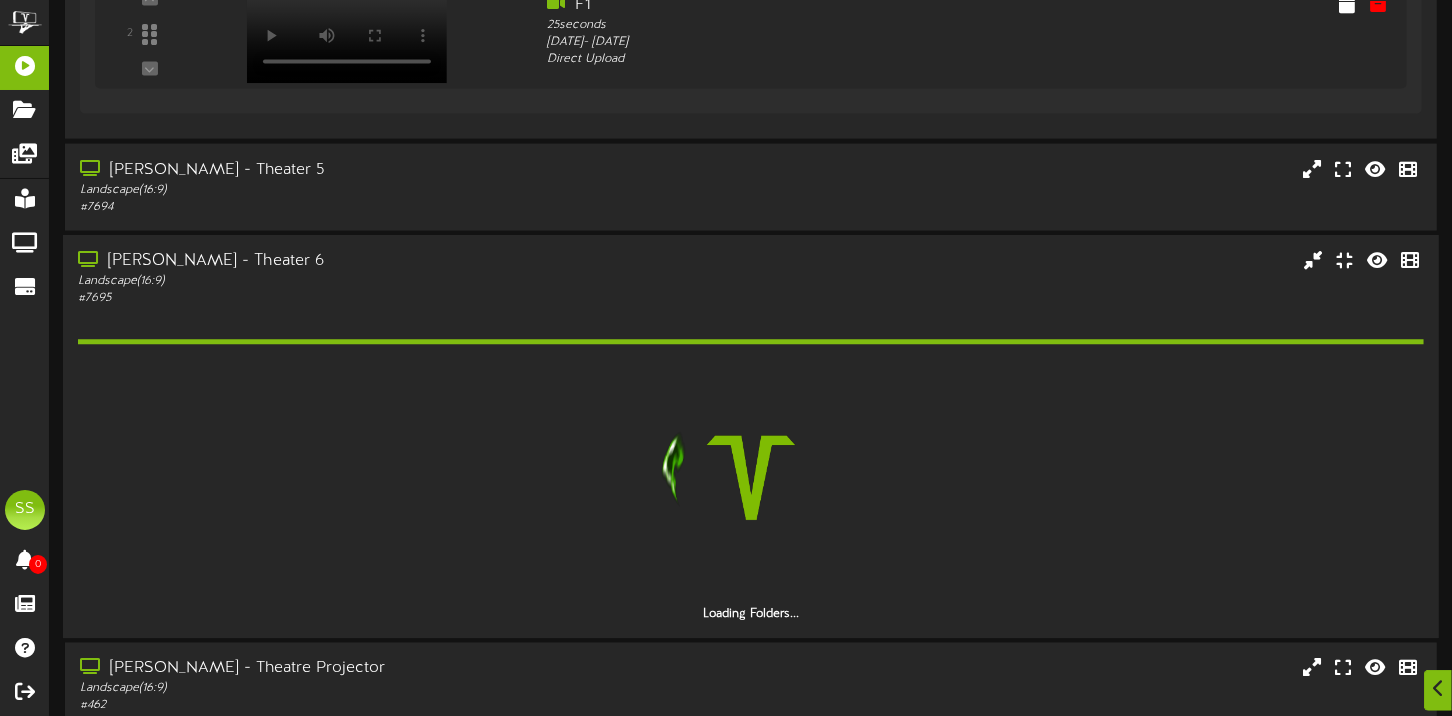 scroll, scrollTop: 2099, scrollLeft: 0, axis: vertical 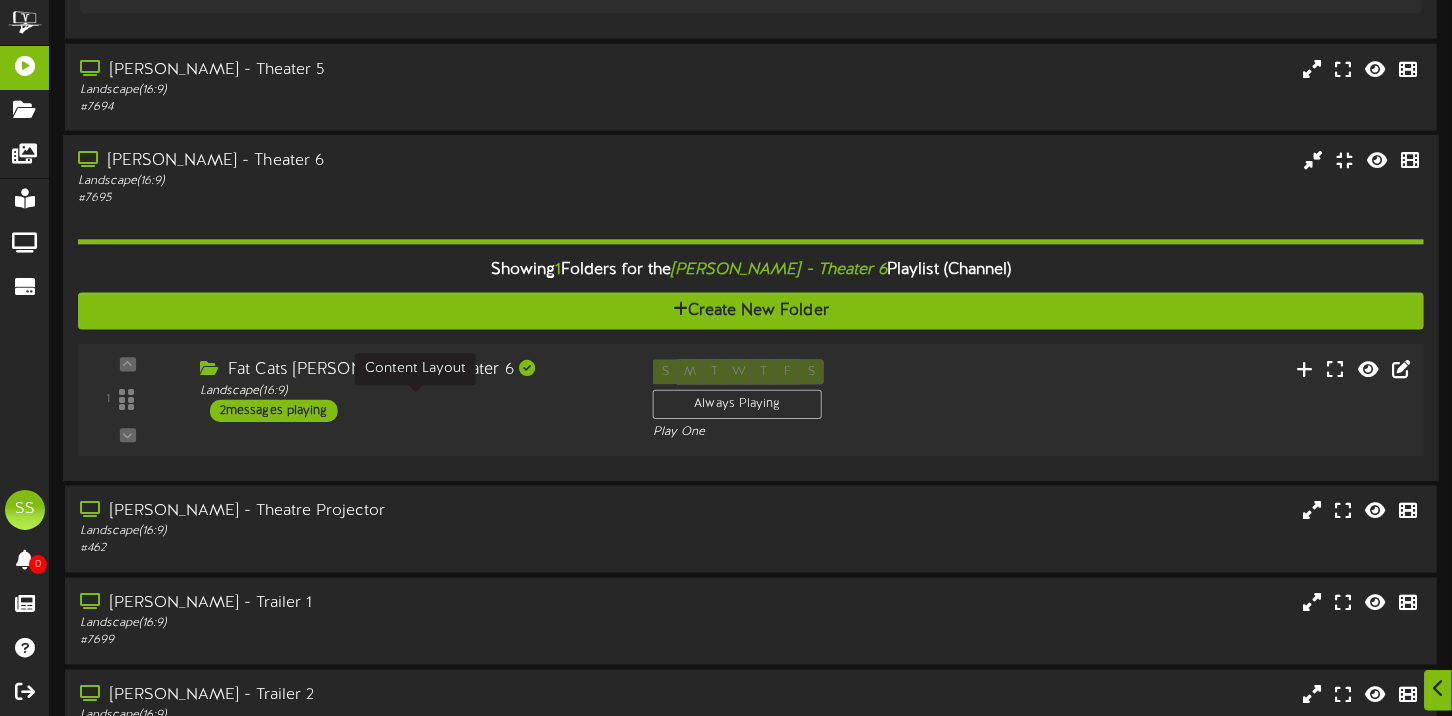 click on "Landscape  ( 16:9 )" at bounding box center (411, 391) 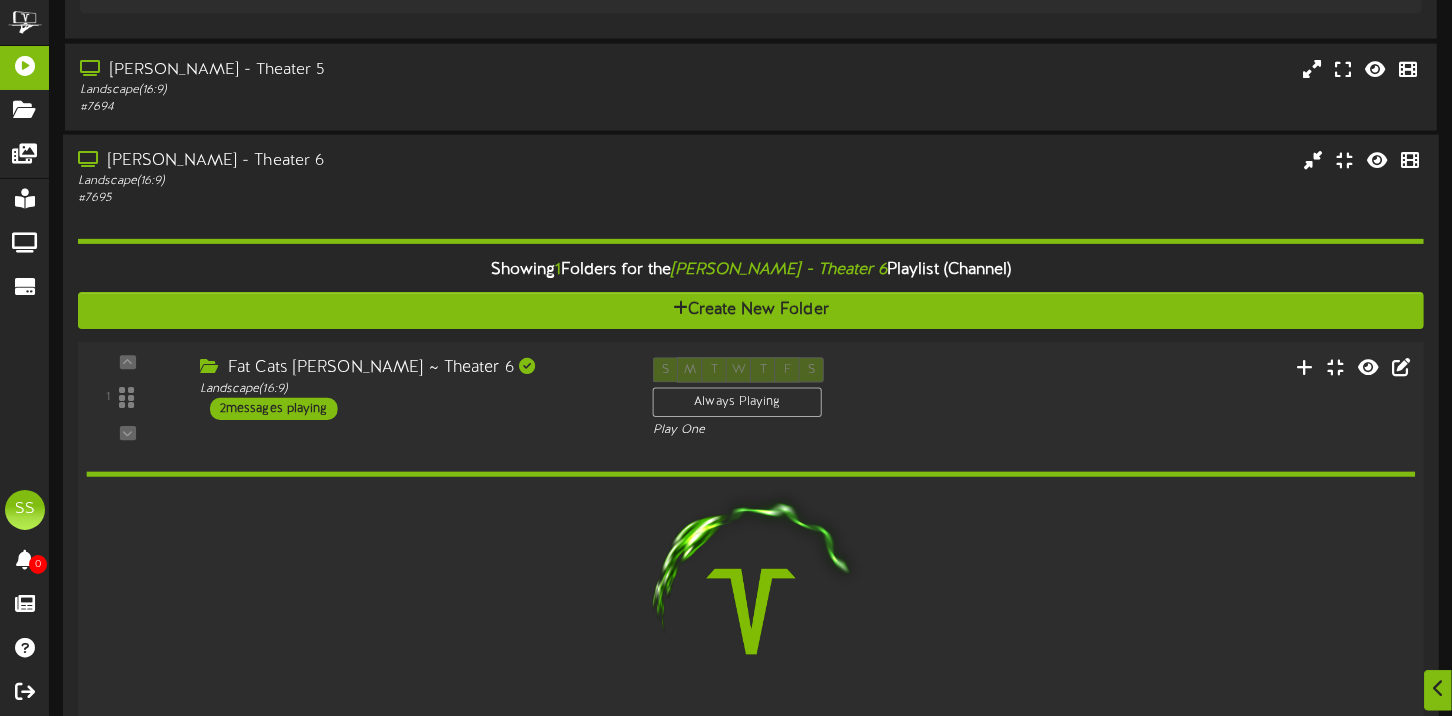 scroll, scrollTop: 2400, scrollLeft: 0, axis: vertical 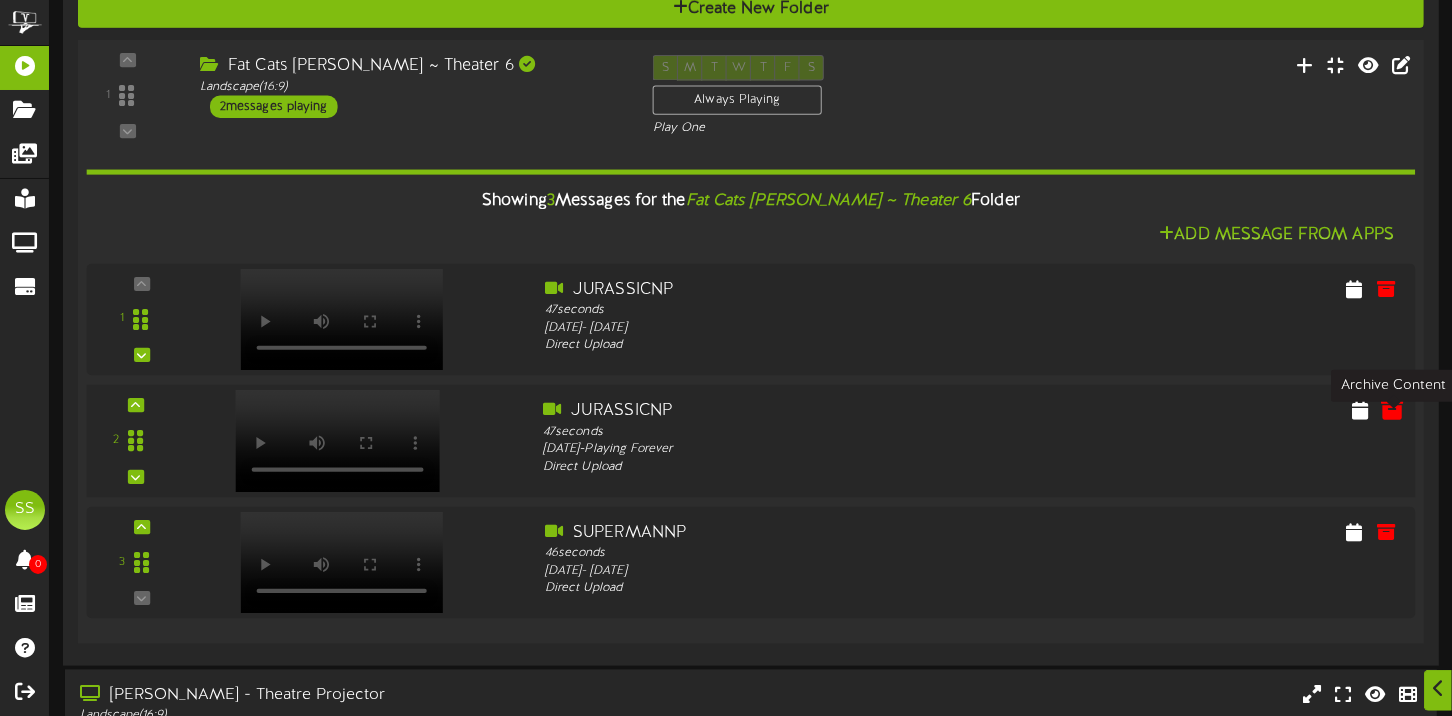 click at bounding box center (1392, 410) 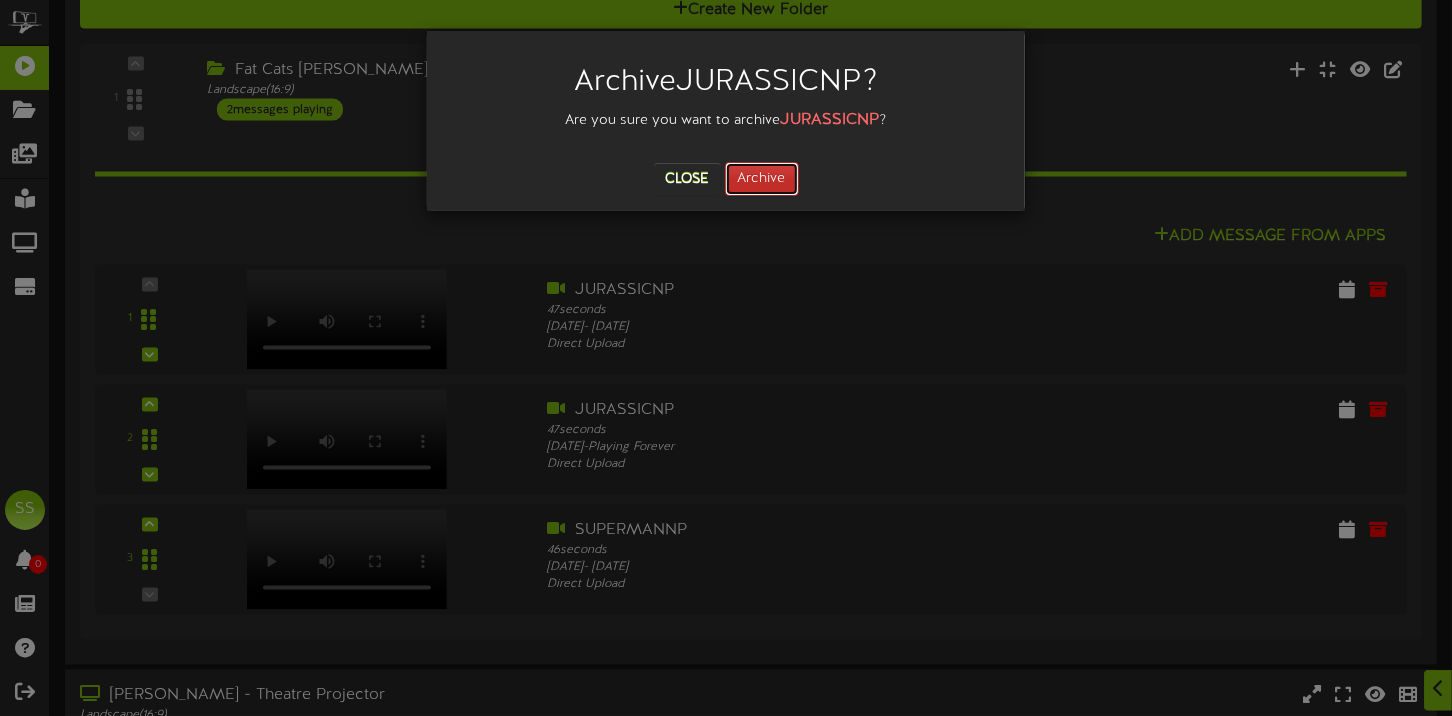 click on "Archive" at bounding box center [762, 179] 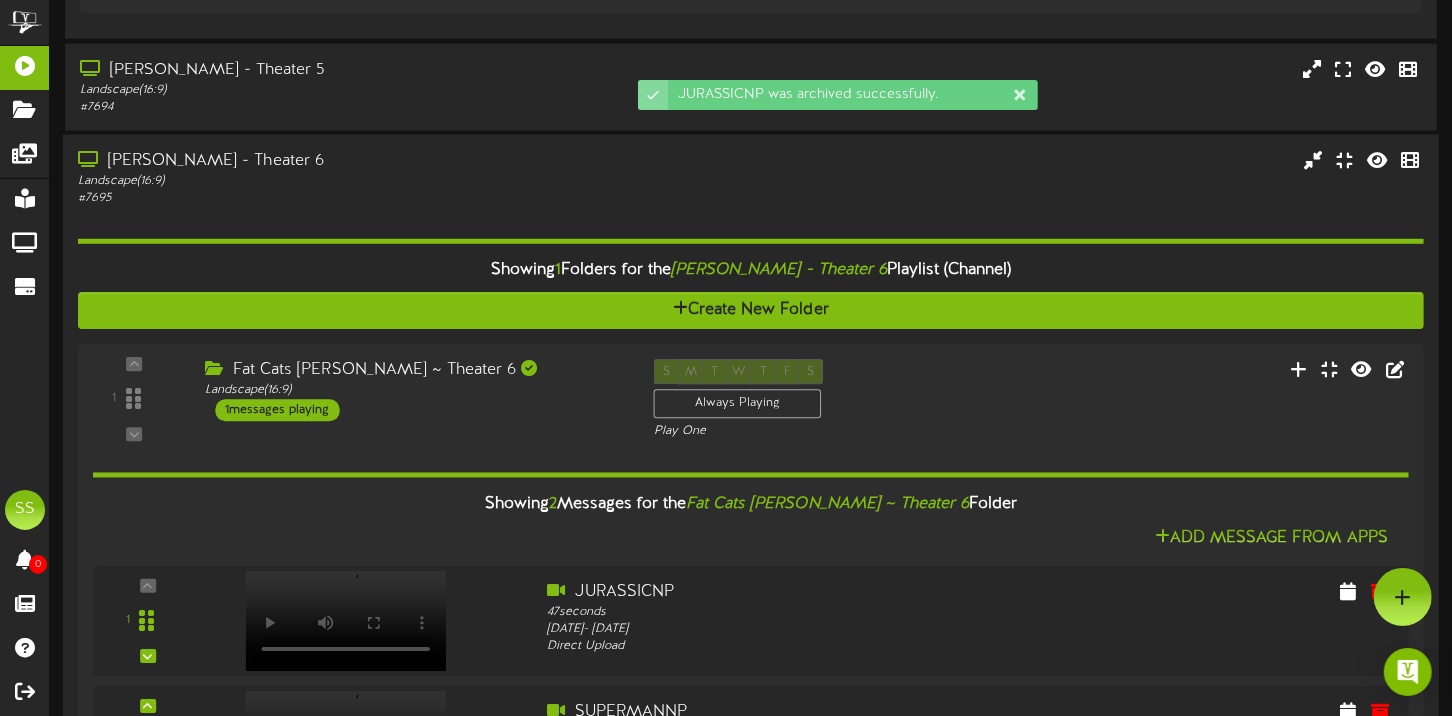 click on "Landscape  ( 16:9 )" at bounding box center [349, 181] 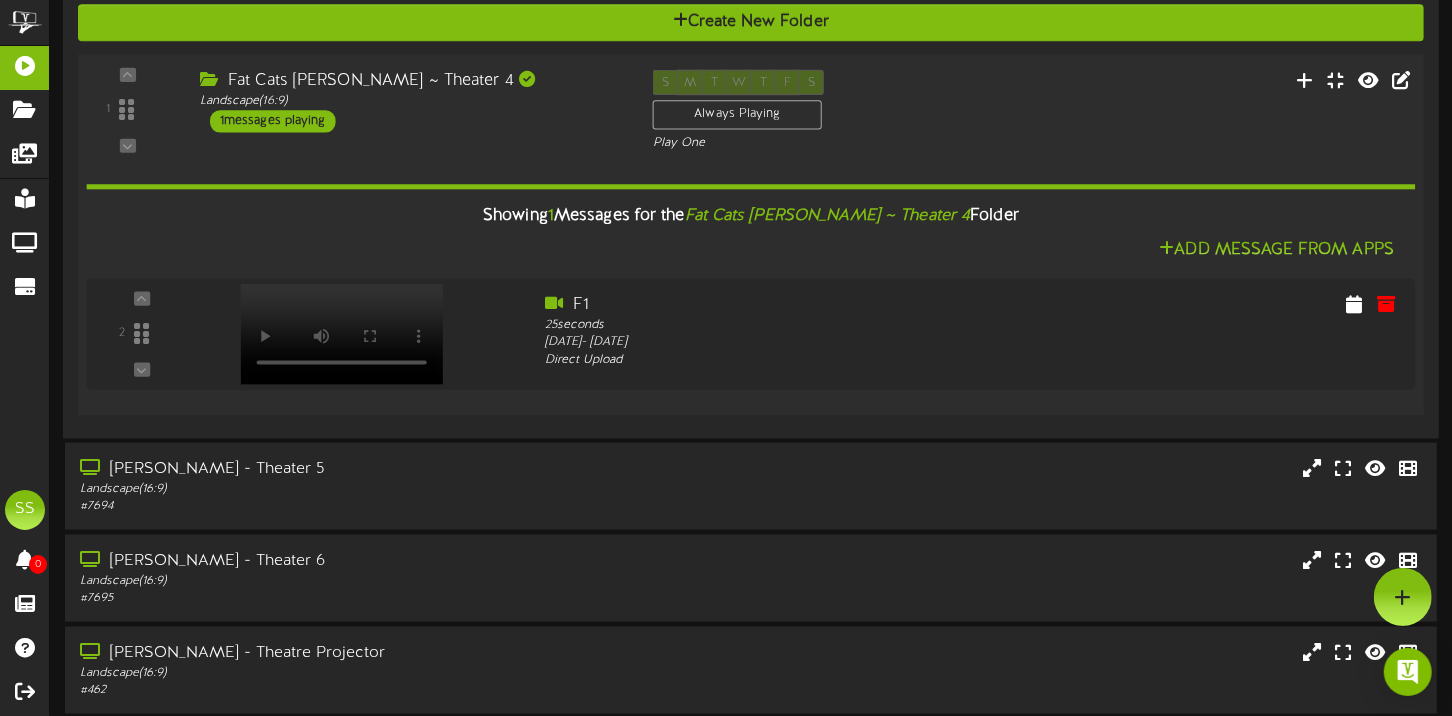 scroll, scrollTop: 1499, scrollLeft: 0, axis: vertical 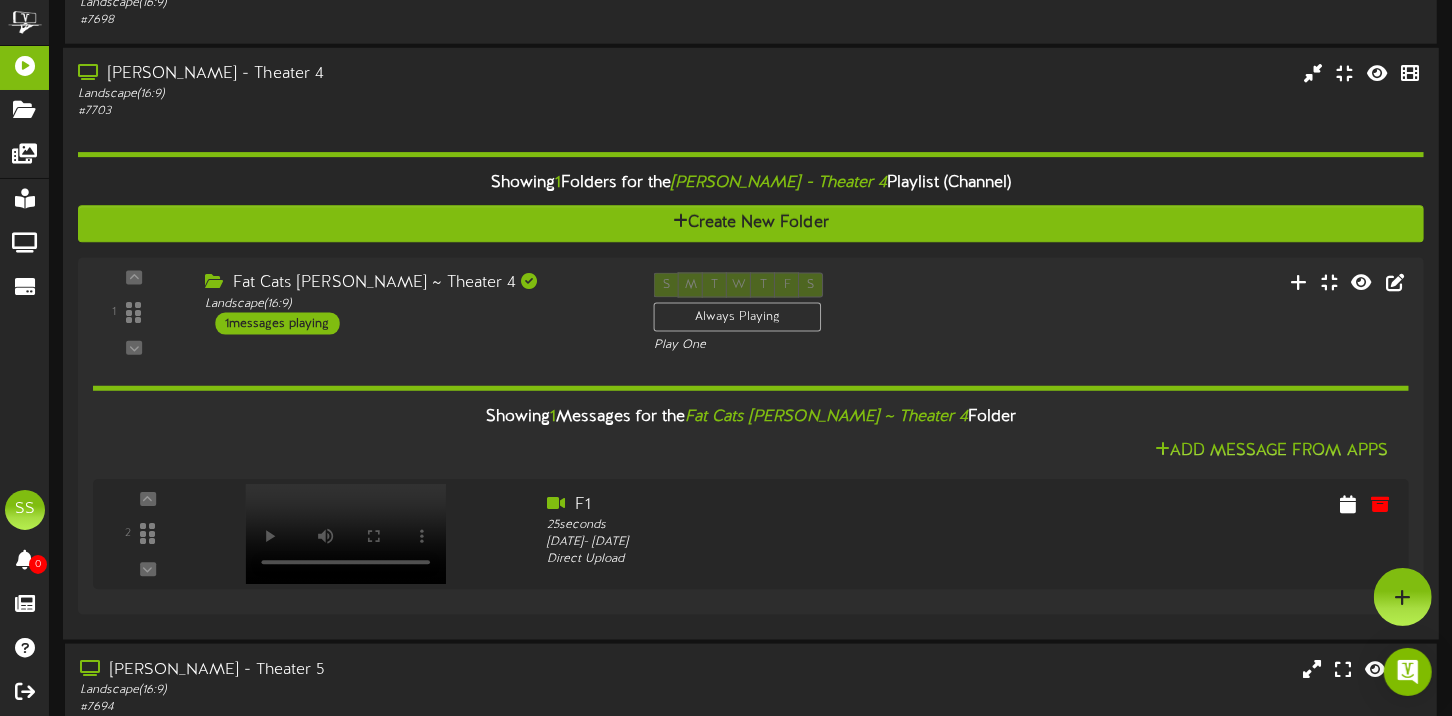 click on "# 7703" at bounding box center (349, 111) 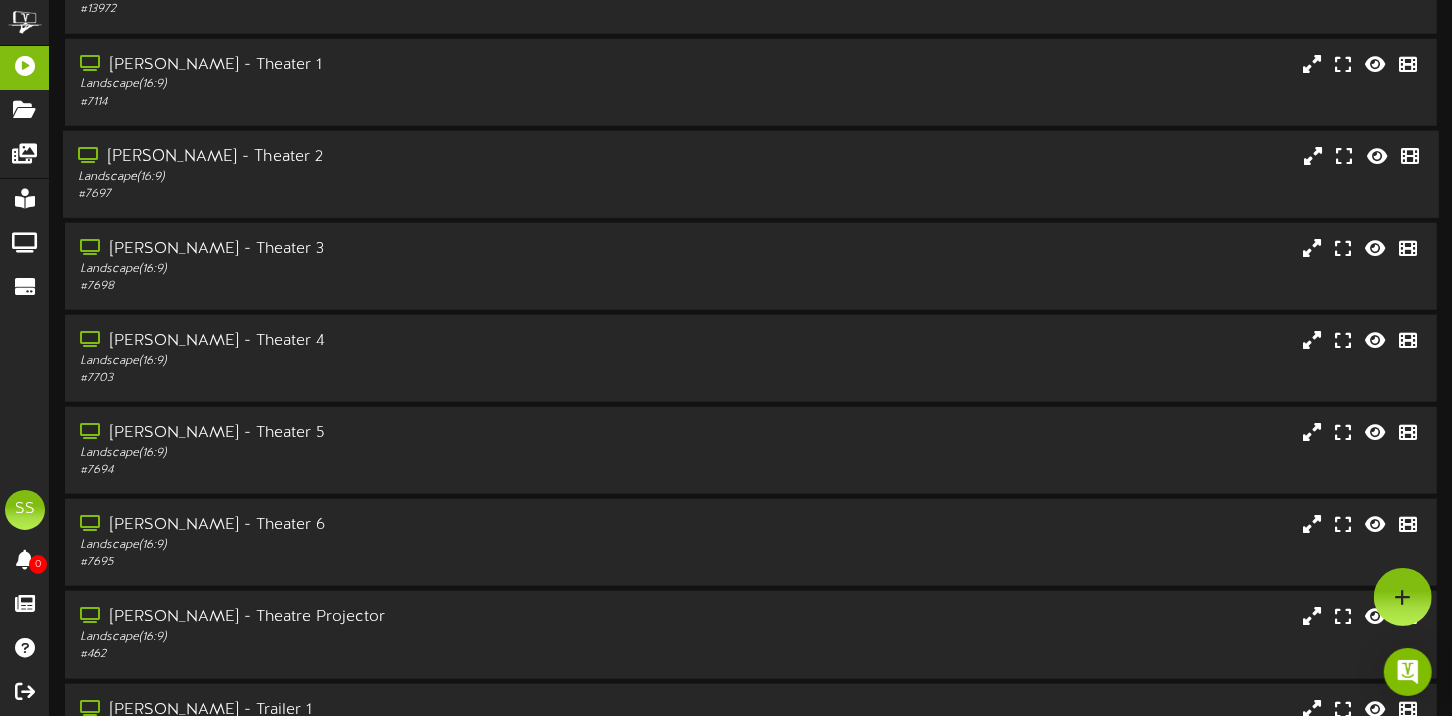 scroll, scrollTop: 1200, scrollLeft: 0, axis: vertical 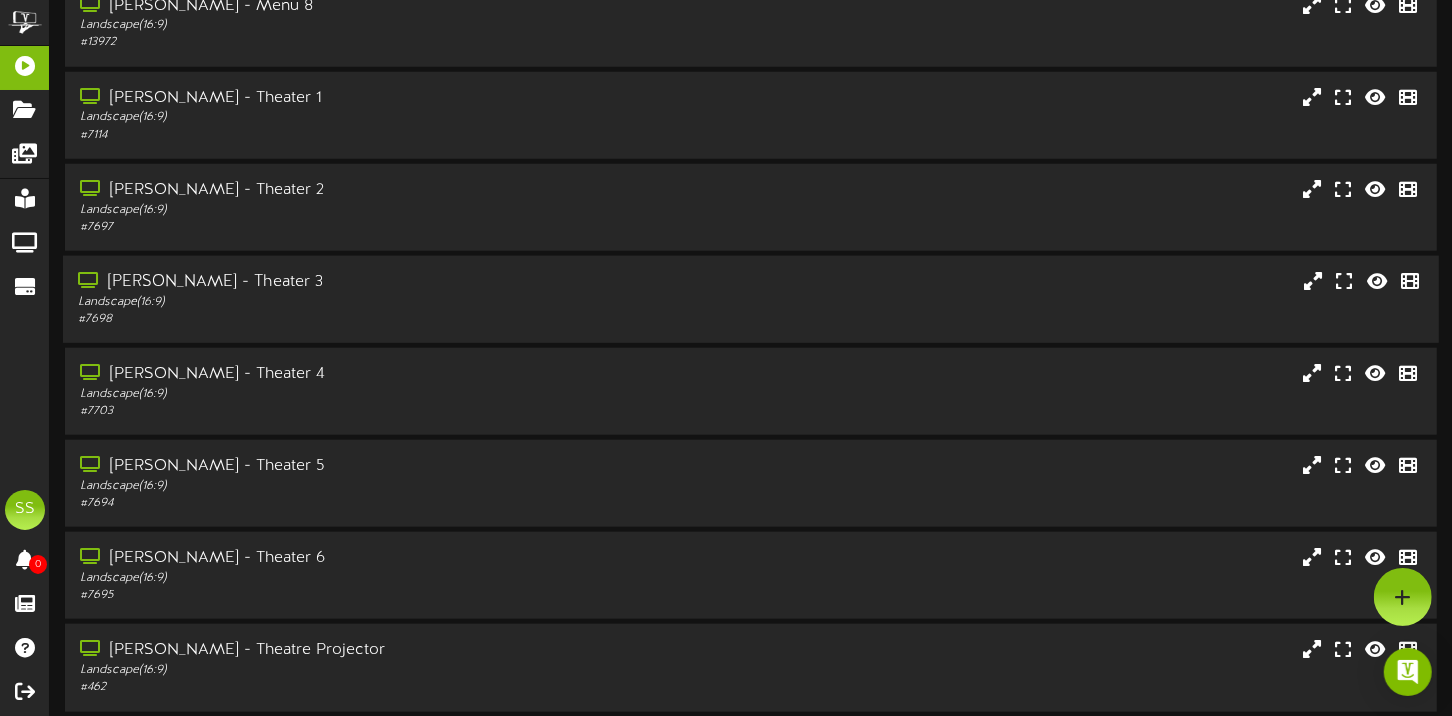 click on "Landscape  ( 16:9 )" at bounding box center (349, 302) 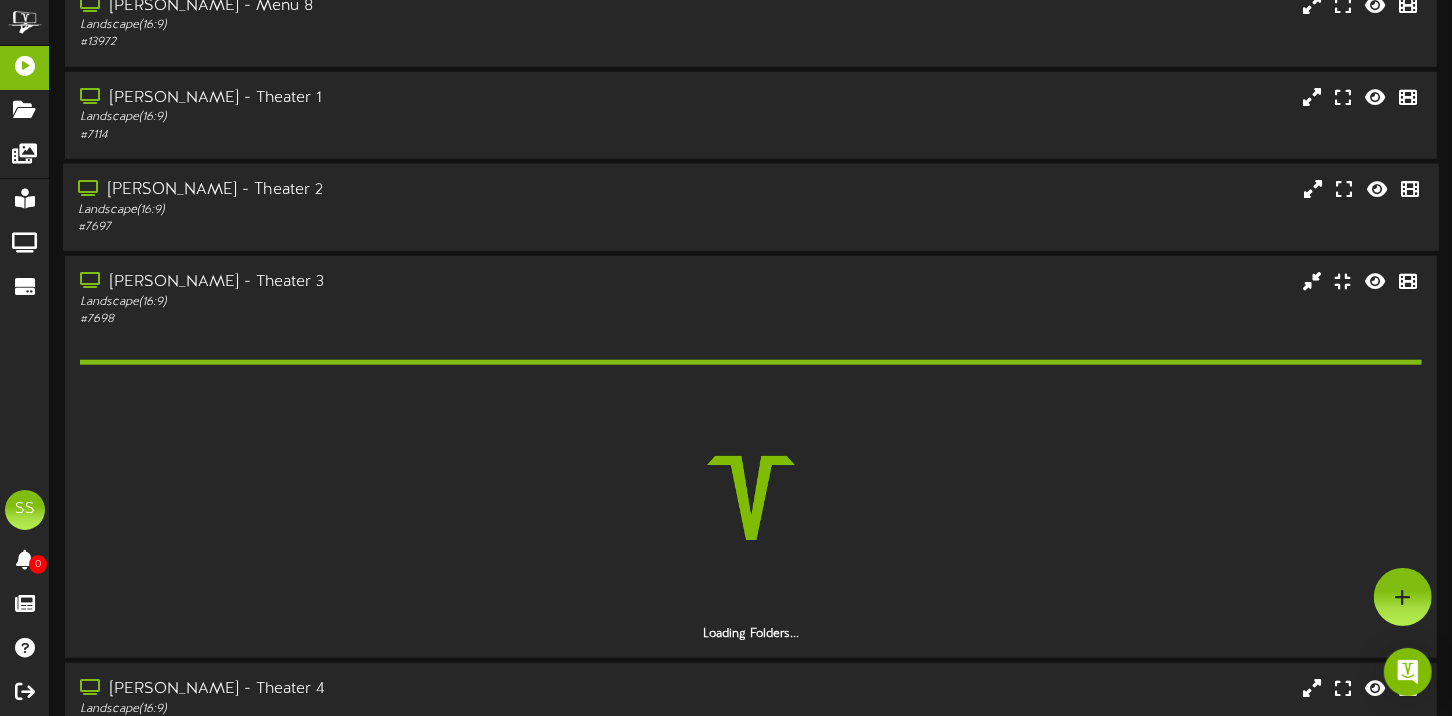 click on "Gilbert - Theater 2" at bounding box center (349, 190) 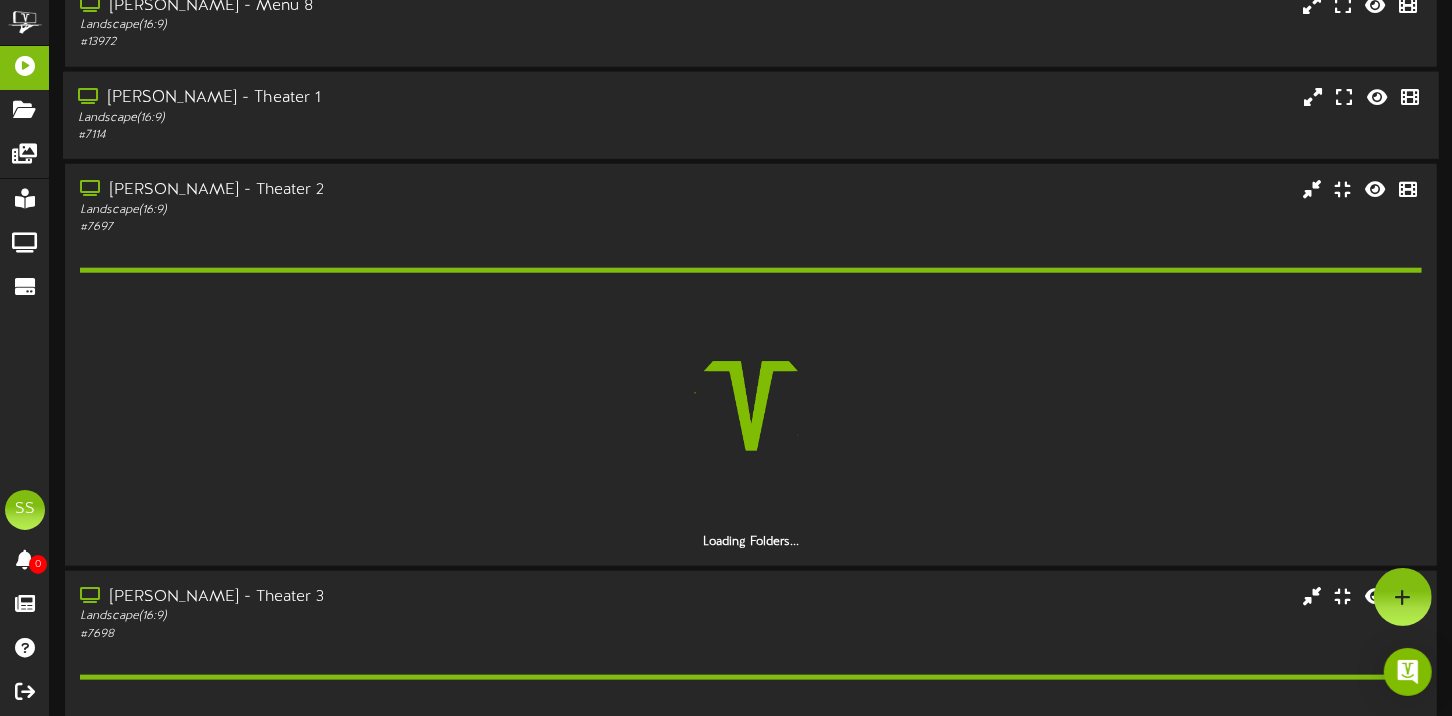 click on "# 7114" at bounding box center (349, 135) 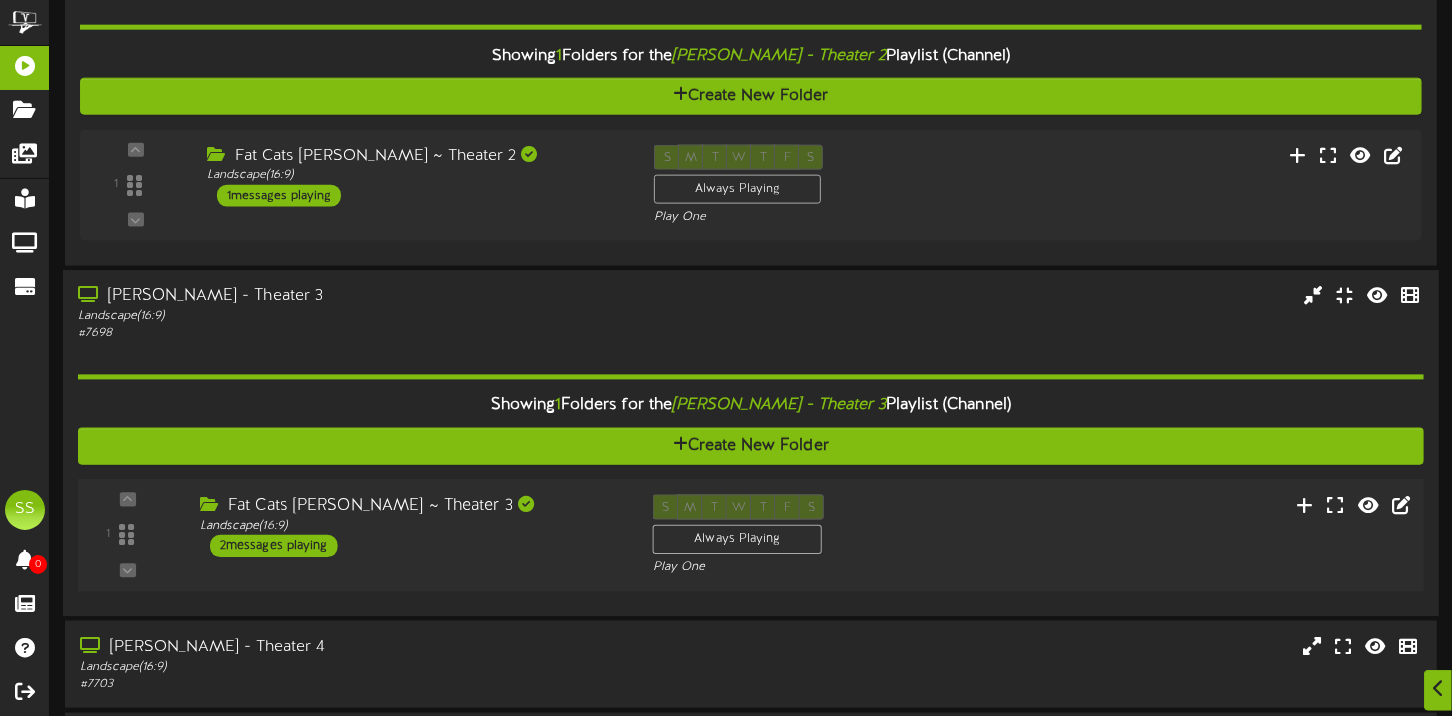 scroll, scrollTop: 1800, scrollLeft: 0, axis: vertical 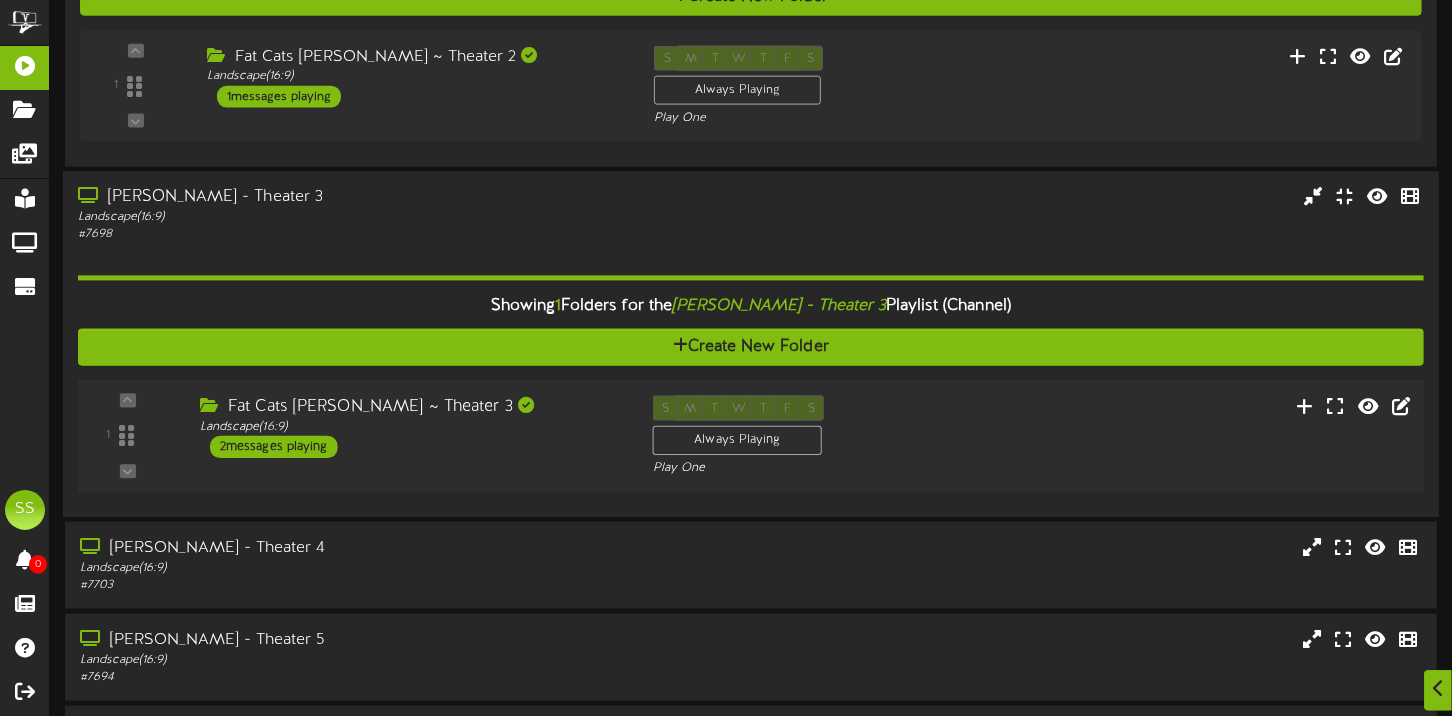 click on "Landscape  ( 16:9 )" at bounding box center (411, 427) 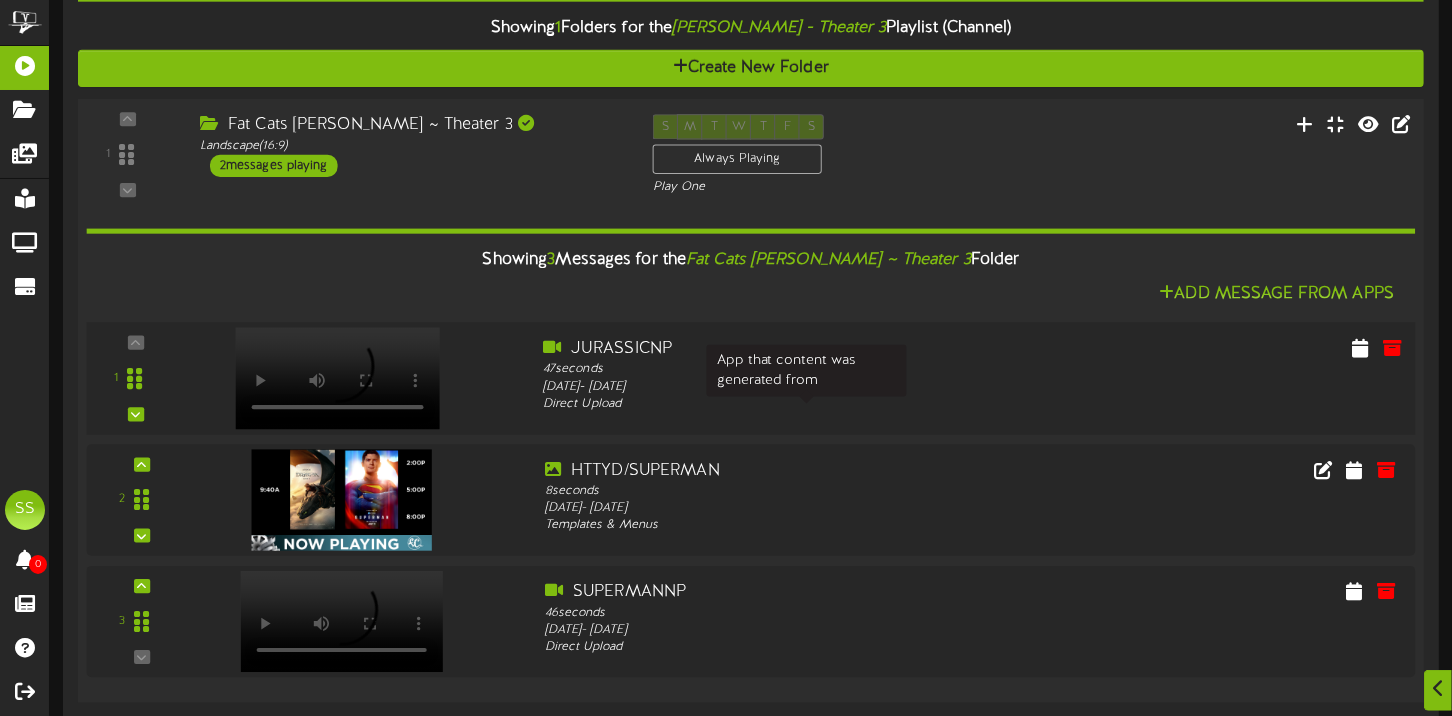 scroll, scrollTop: 2099, scrollLeft: 0, axis: vertical 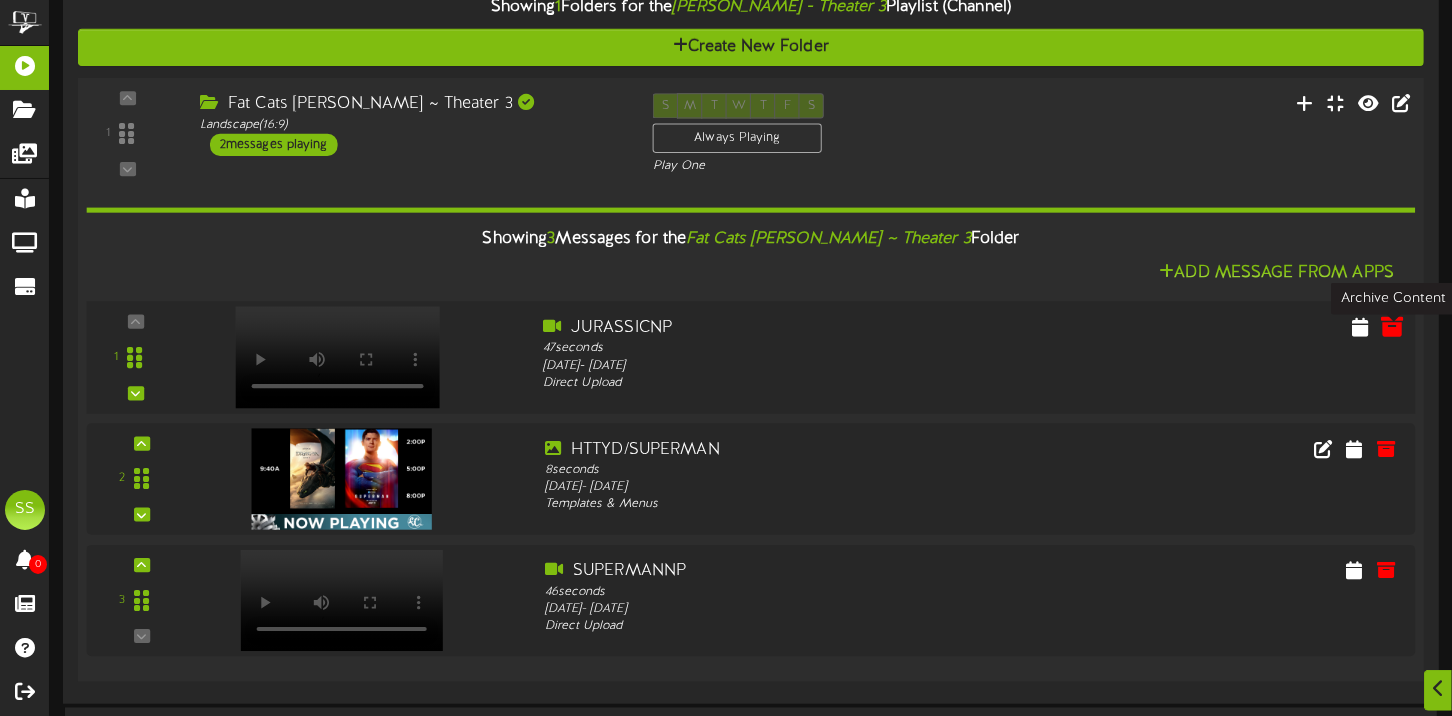 click at bounding box center [1392, 326] 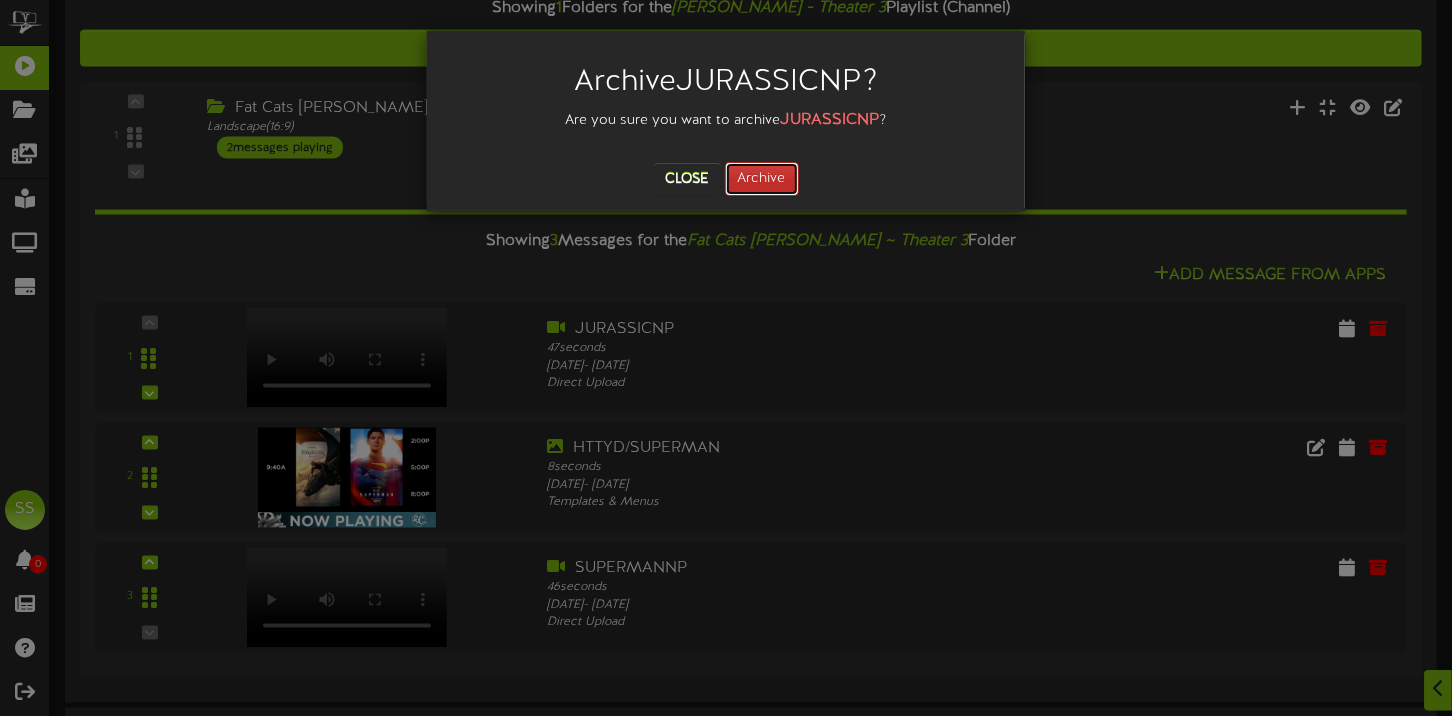 click on "Archive" at bounding box center (762, 179) 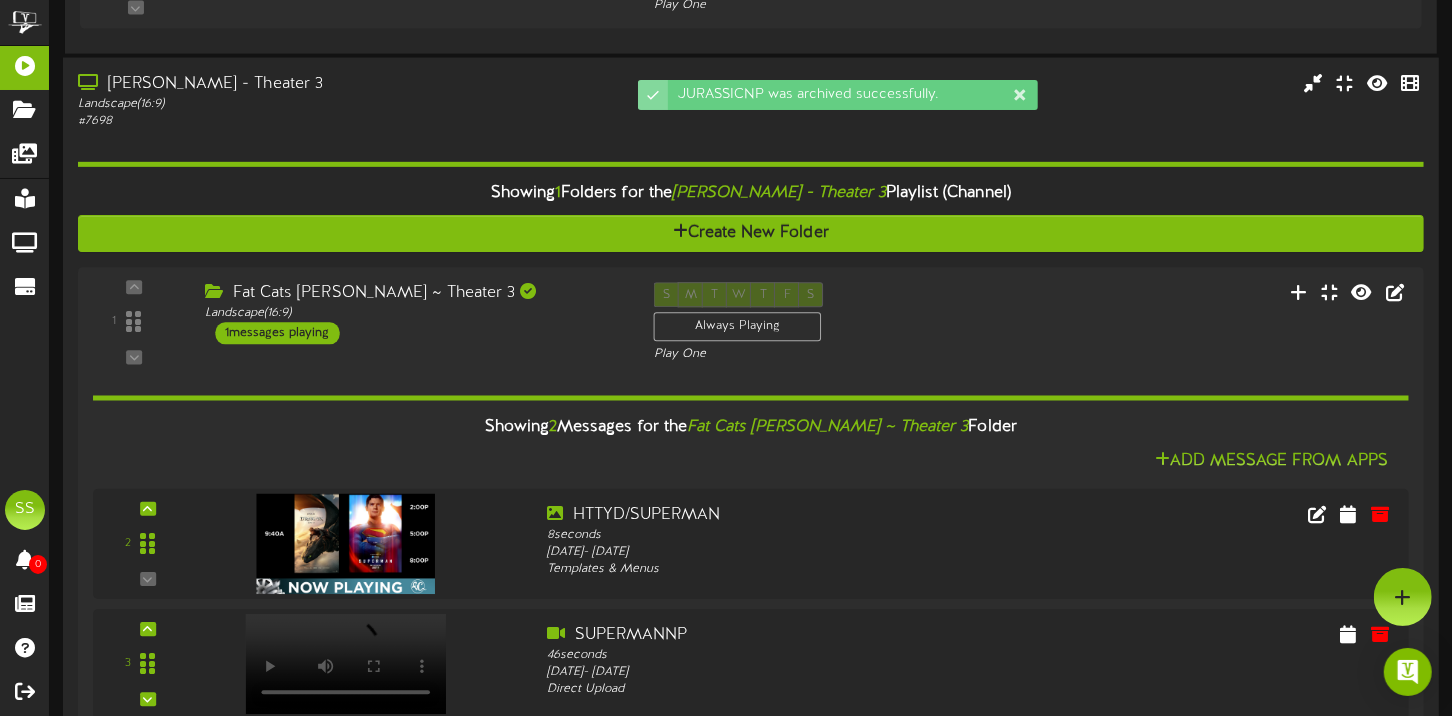 scroll, scrollTop: 1900, scrollLeft: 0, axis: vertical 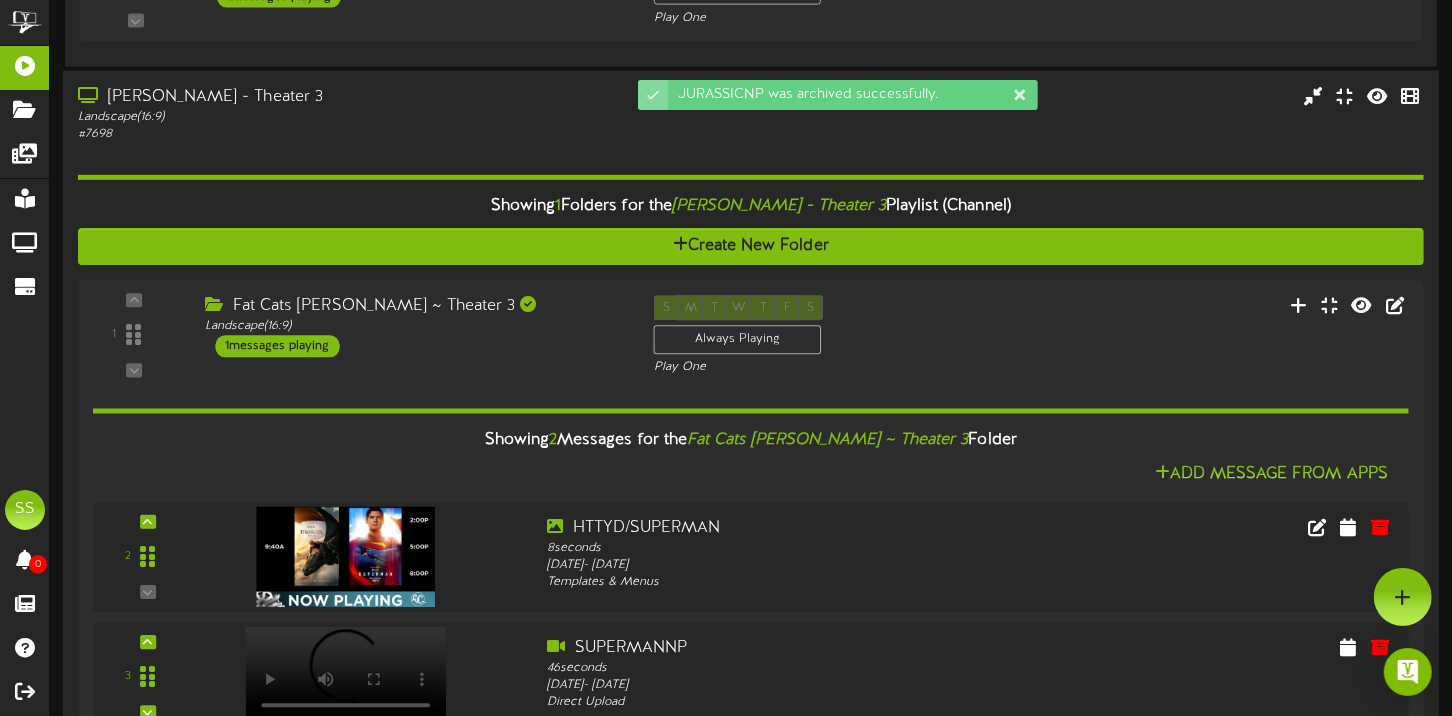 click on "Gilbert - Theater 3" at bounding box center (349, 97) 